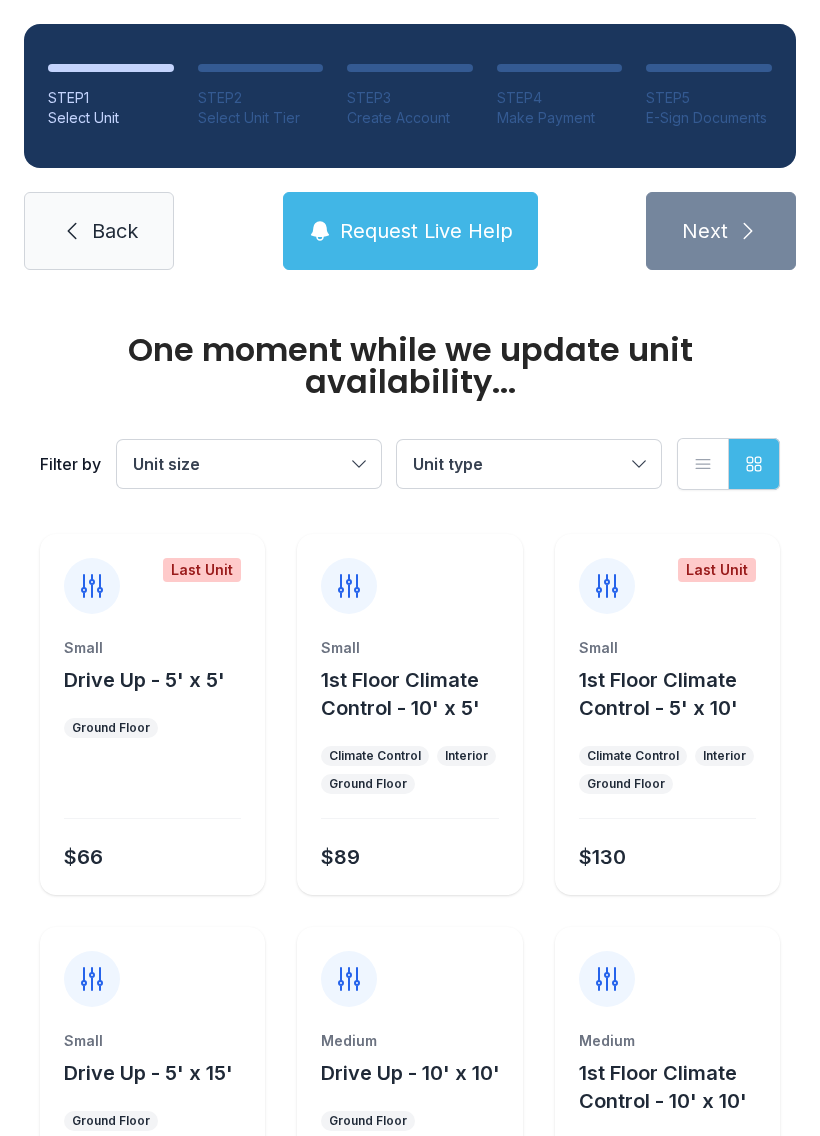 scroll, scrollTop: 0, scrollLeft: 0, axis: both 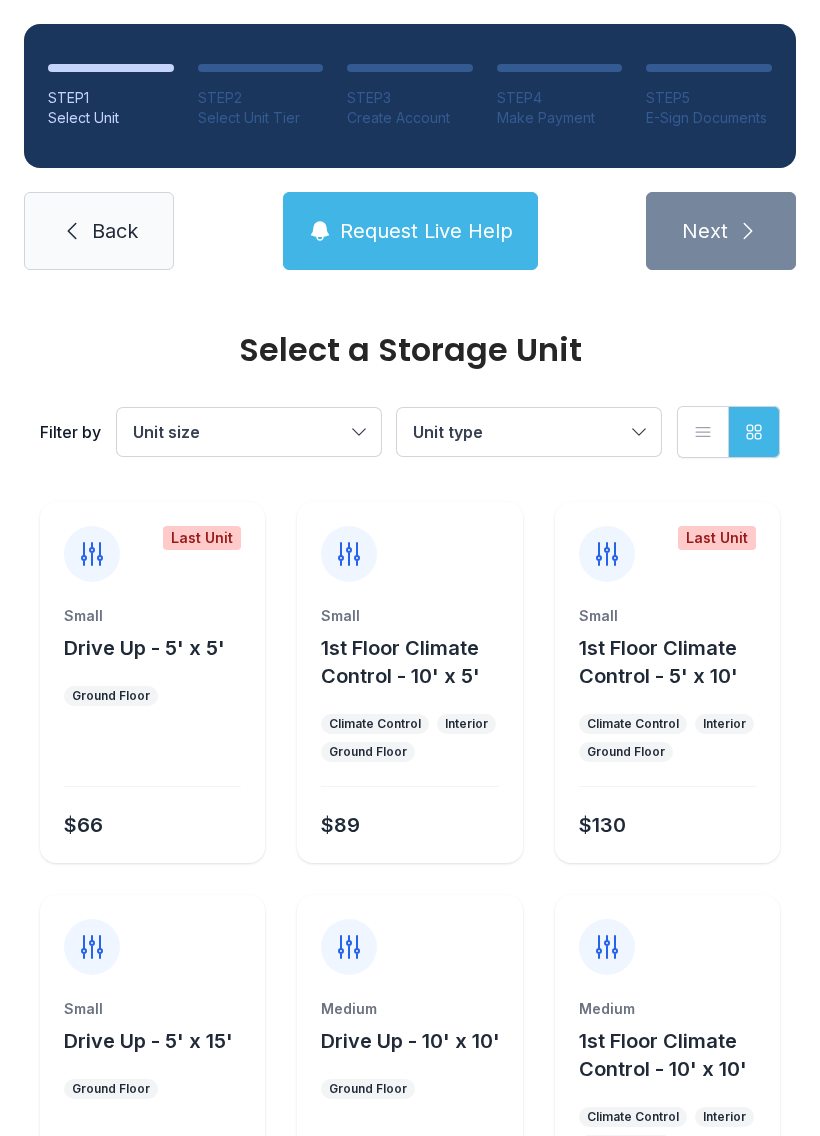 click on "Back" at bounding box center (99, 231) 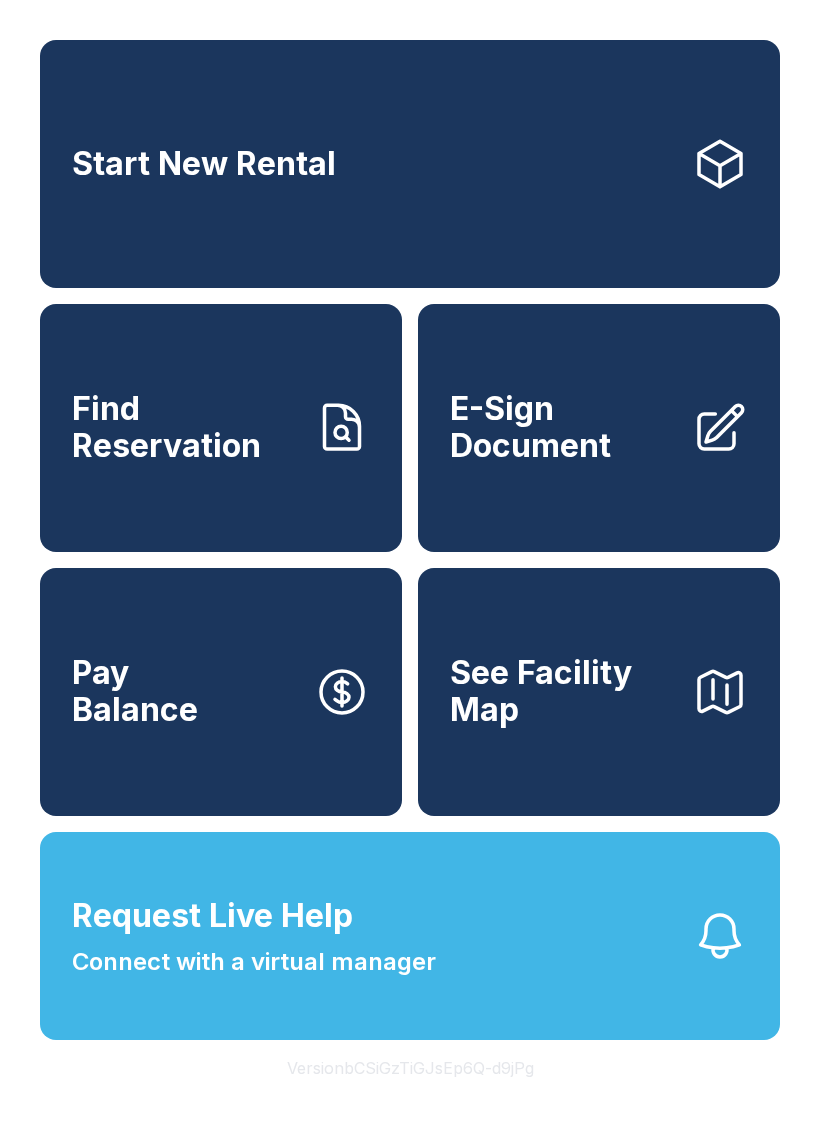 click on "Find Reservation" at bounding box center (185, 427) 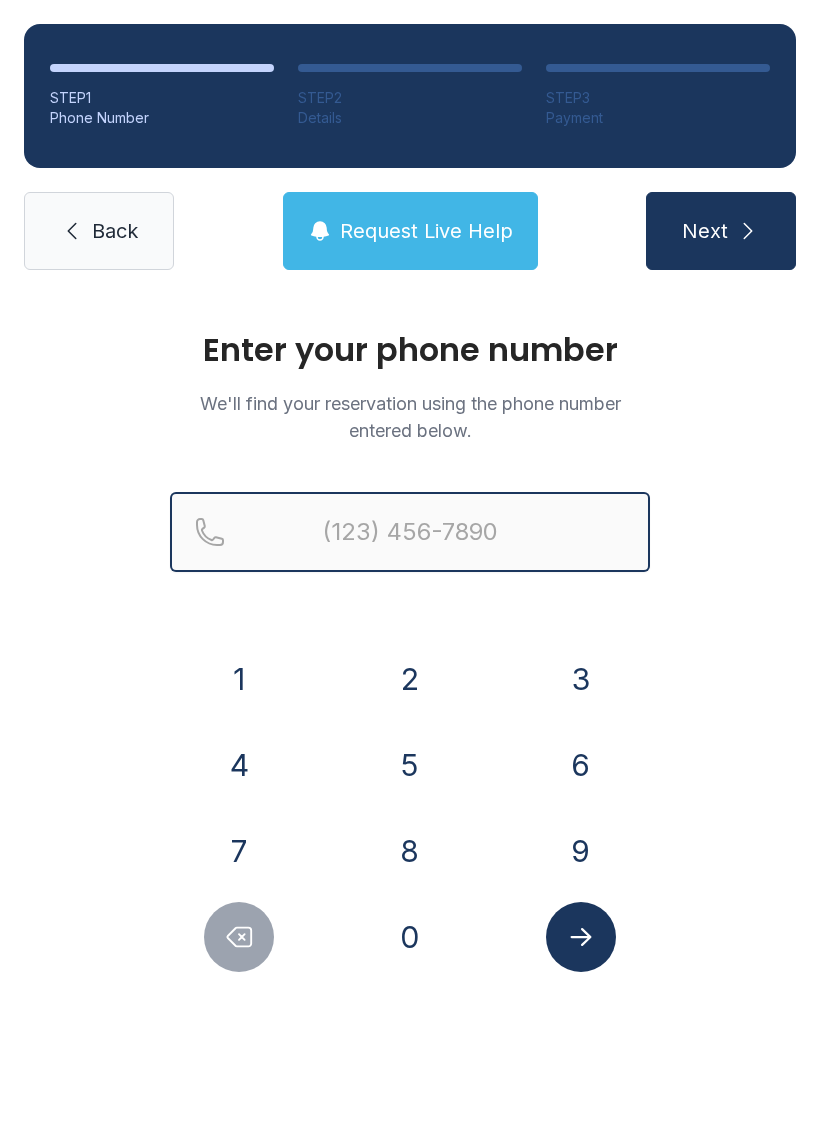 click at bounding box center (410, 532) 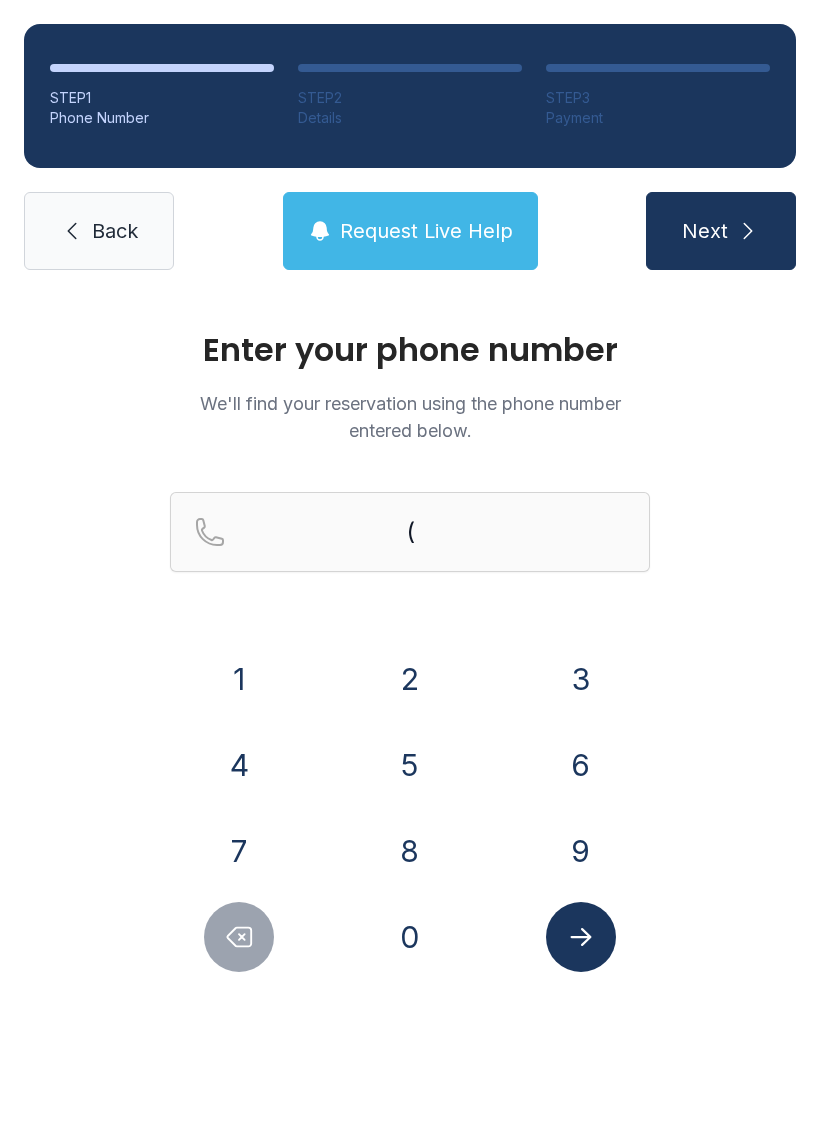 click on "4" at bounding box center (239, 765) 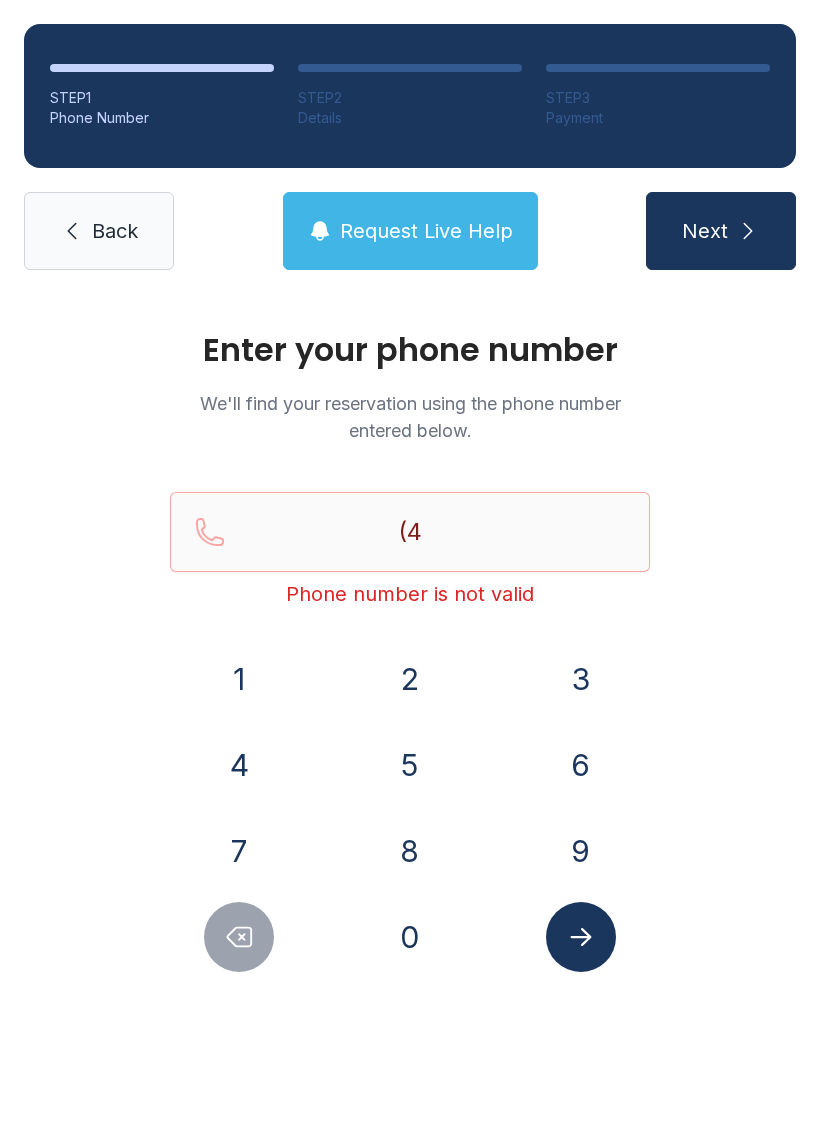 click on "1" at bounding box center [239, 679] 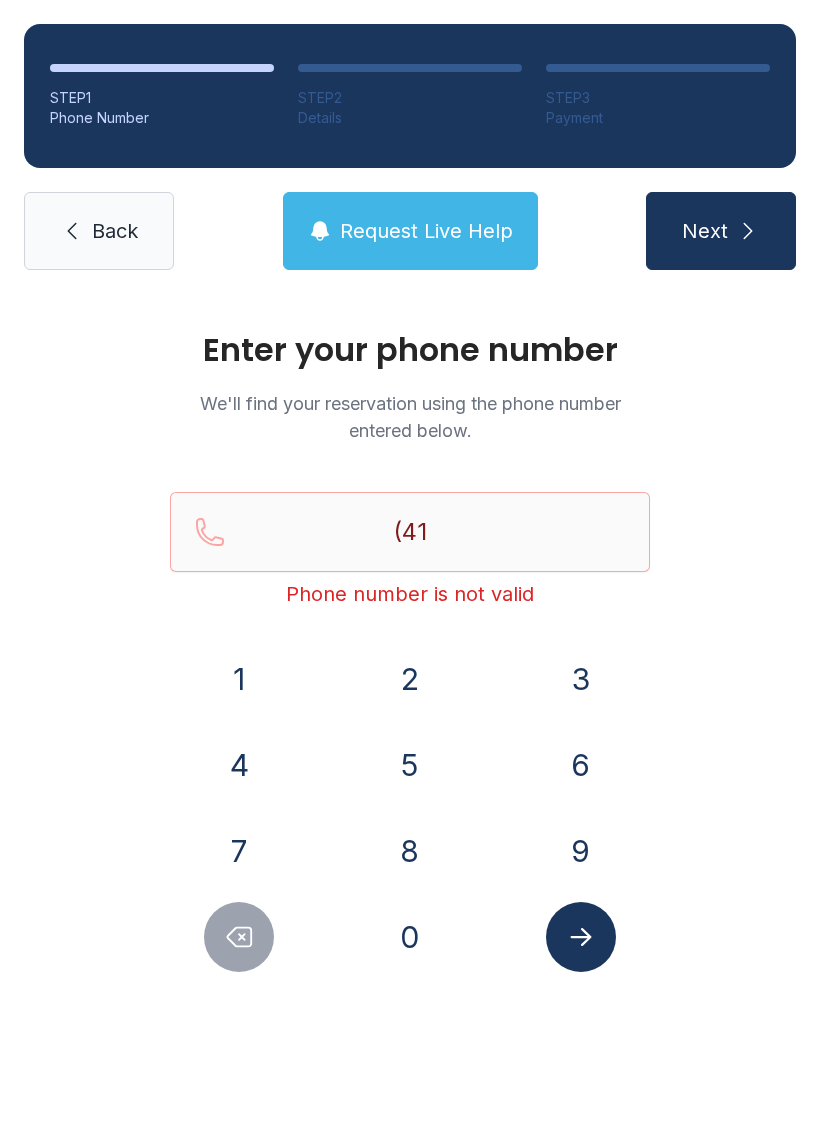 click on "4" at bounding box center [239, 765] 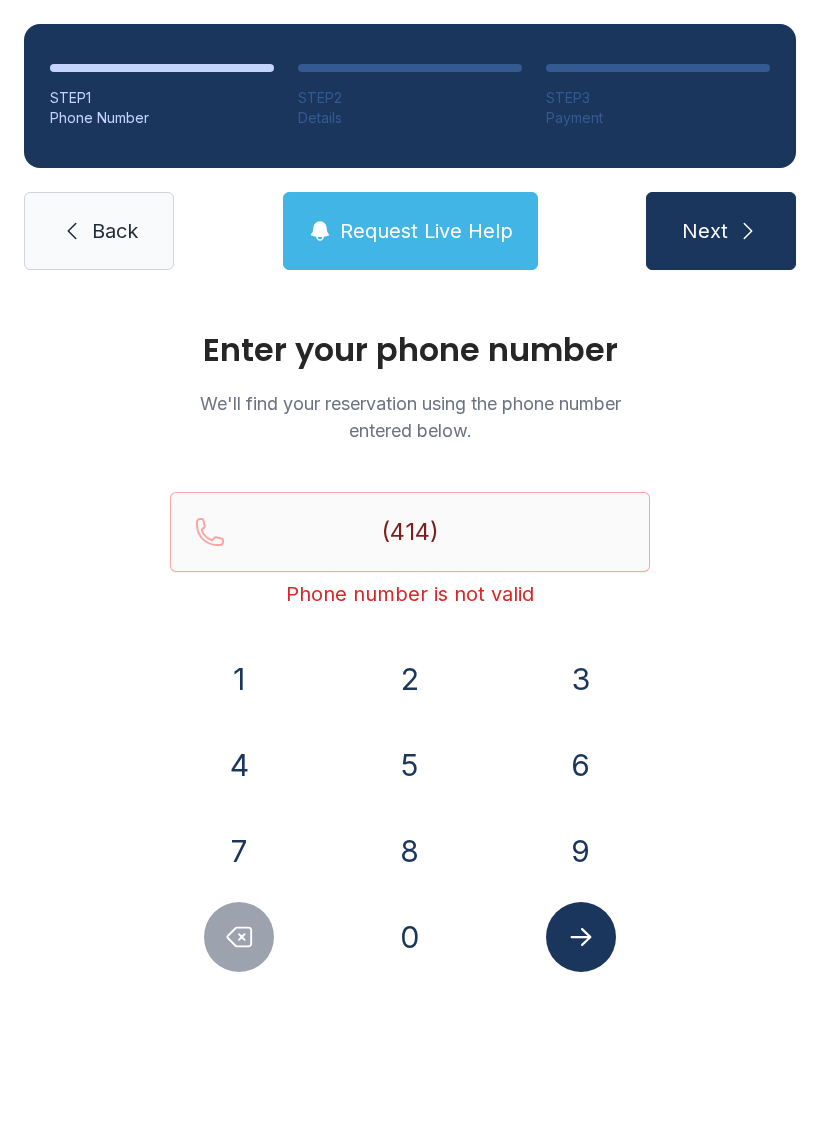 click on "9" at bounding box center [581, 851] 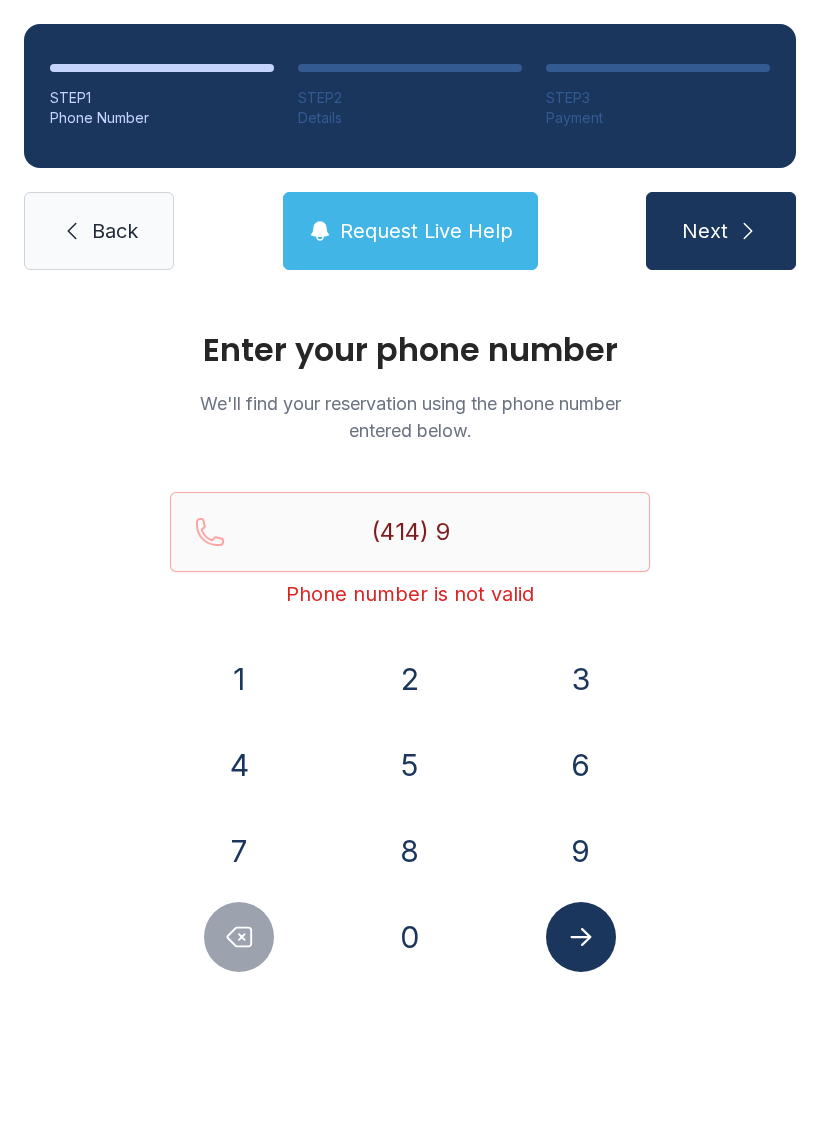 click on "7" at bounding box center (239, 851) 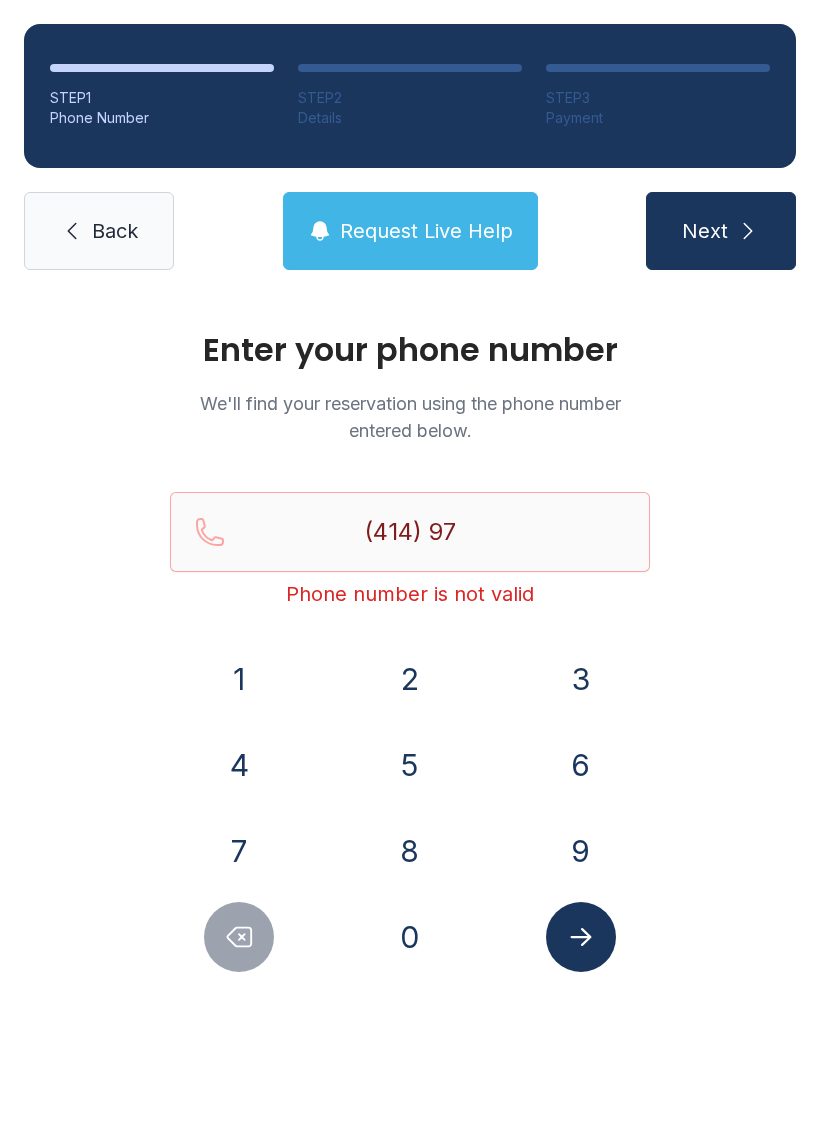 click on "5" at bounding box center [410, 765] 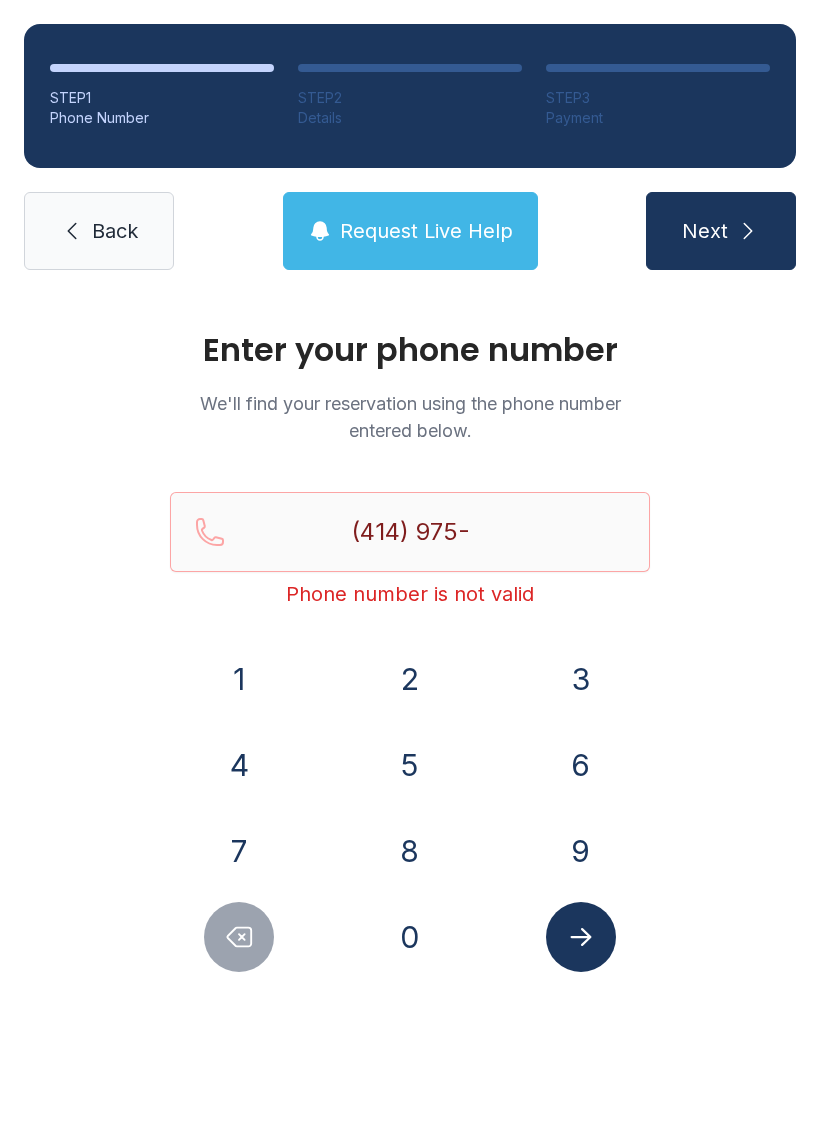 click on "8" at bounding box center [410, 851] 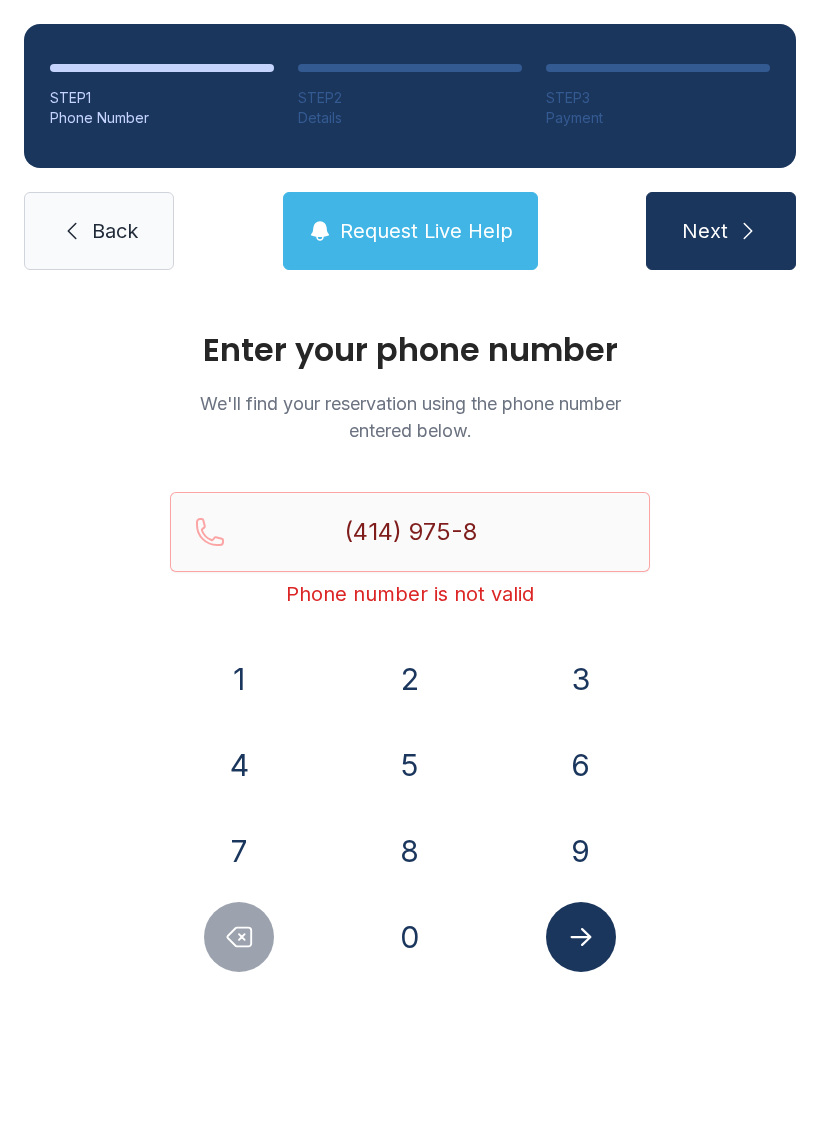 click on "6" at bounding box center (581, 765) 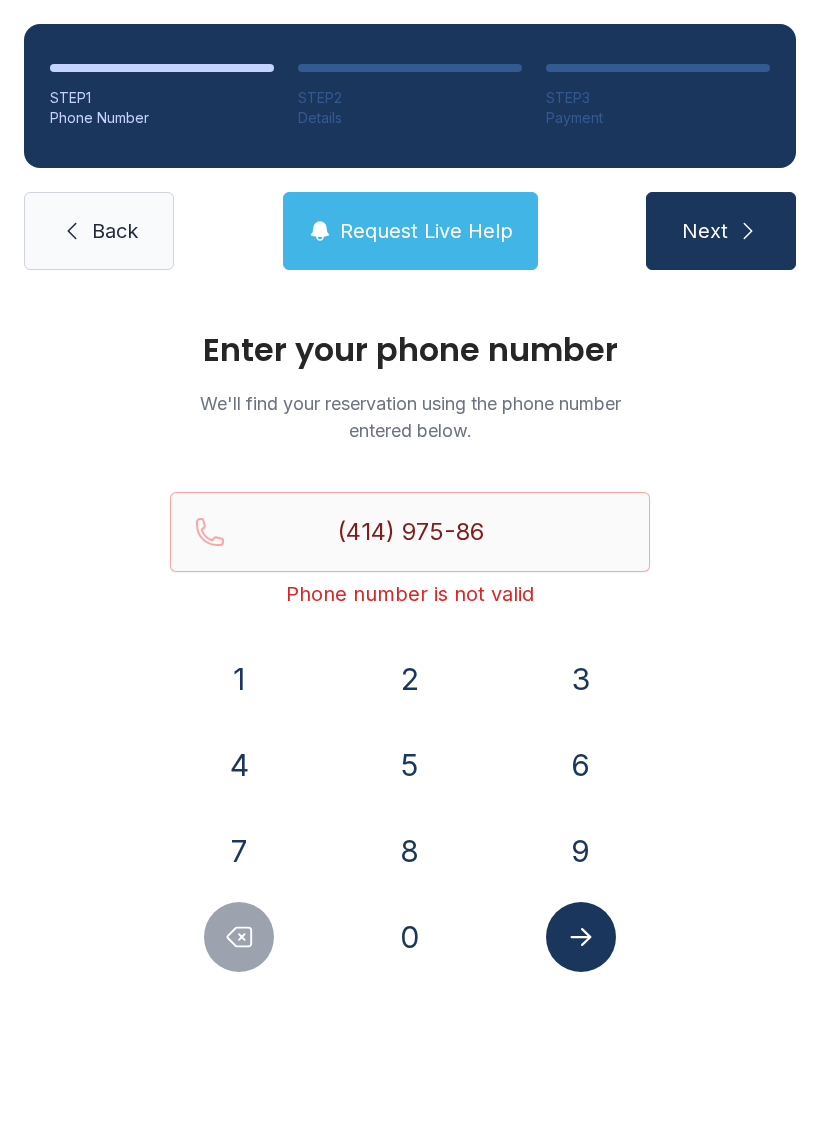 click on "4" at bounding box center [239, 765] 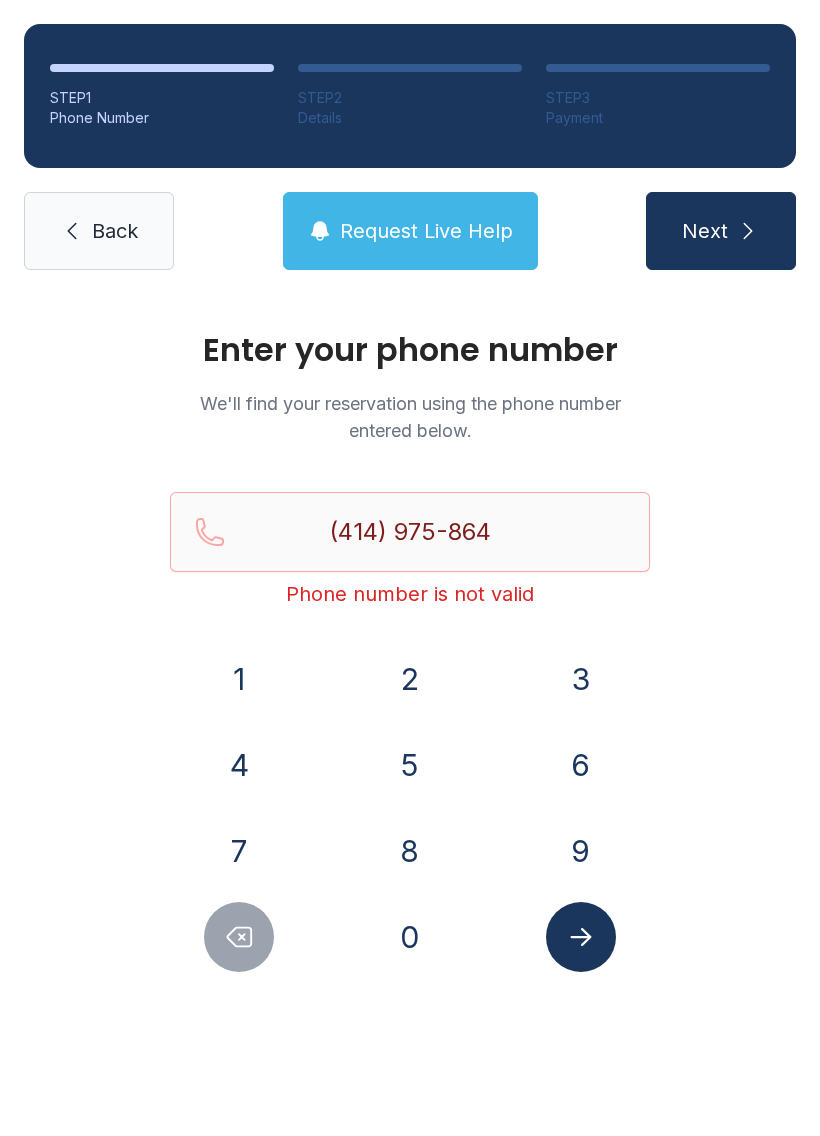 click on "8" at bounding box center (410, 851) 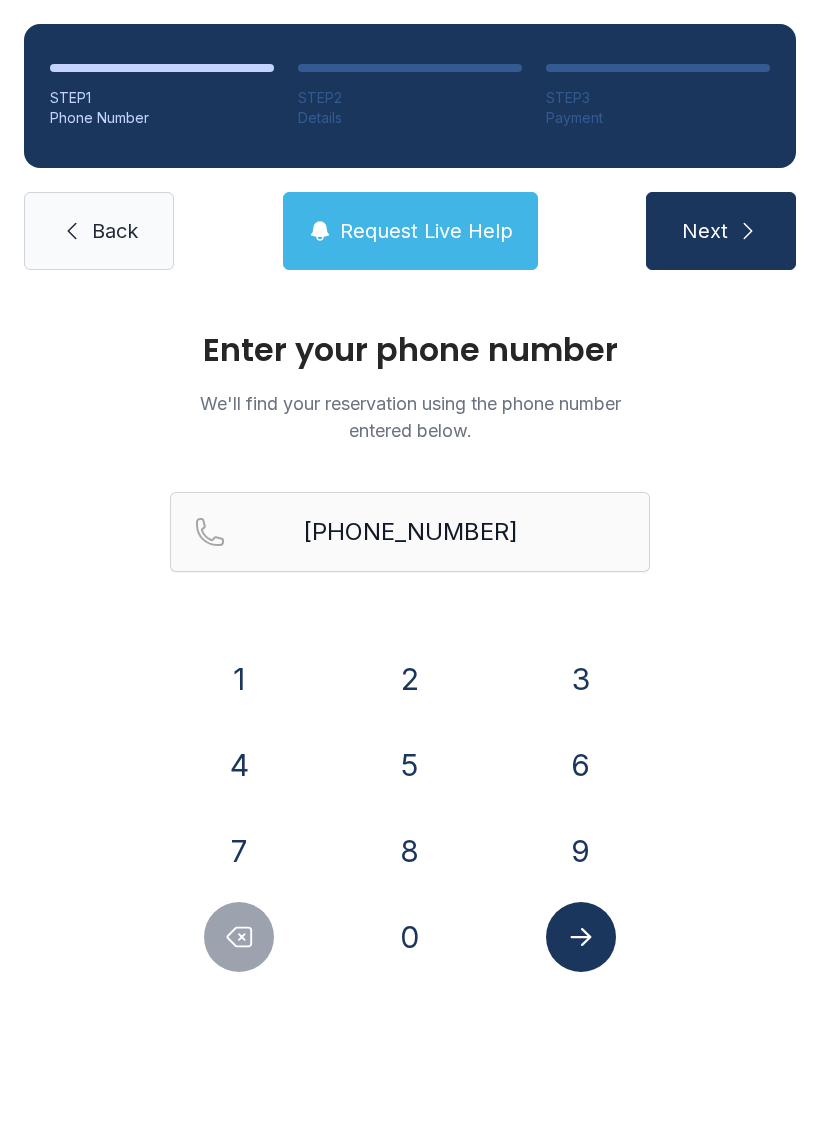 click 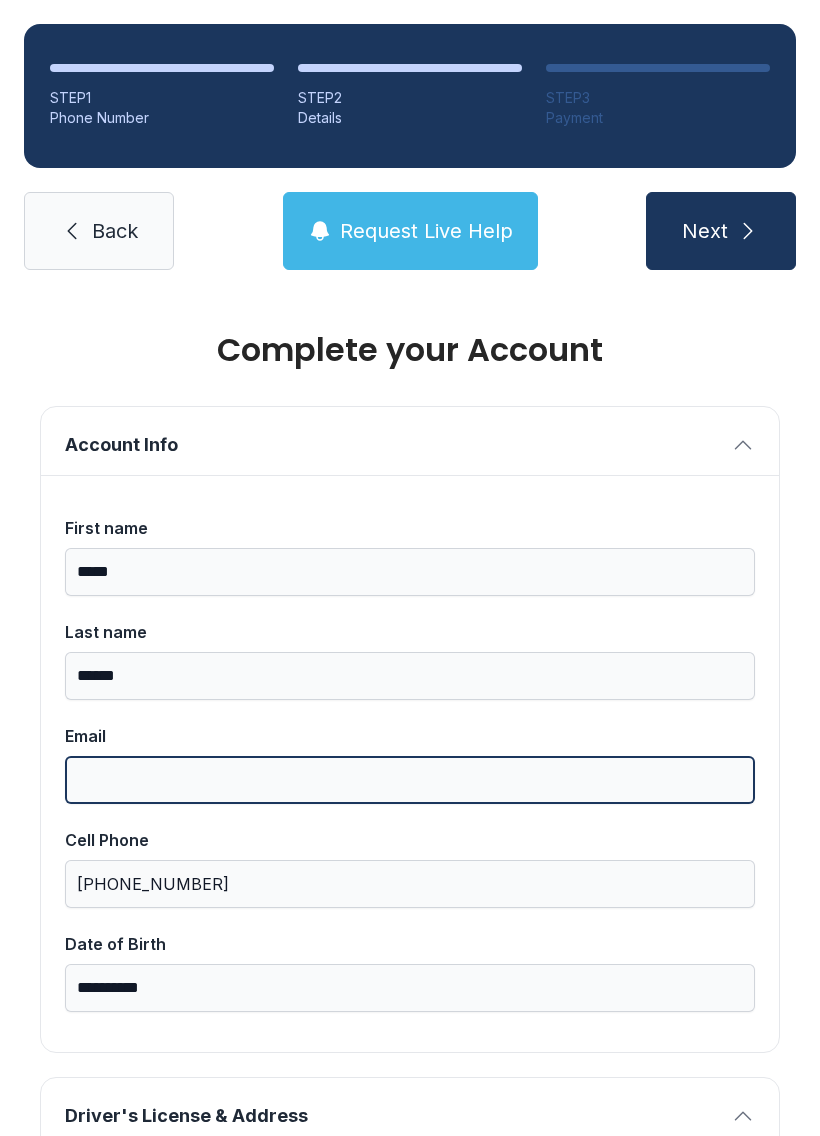 click on "Email" at bounding box center (410, 780) 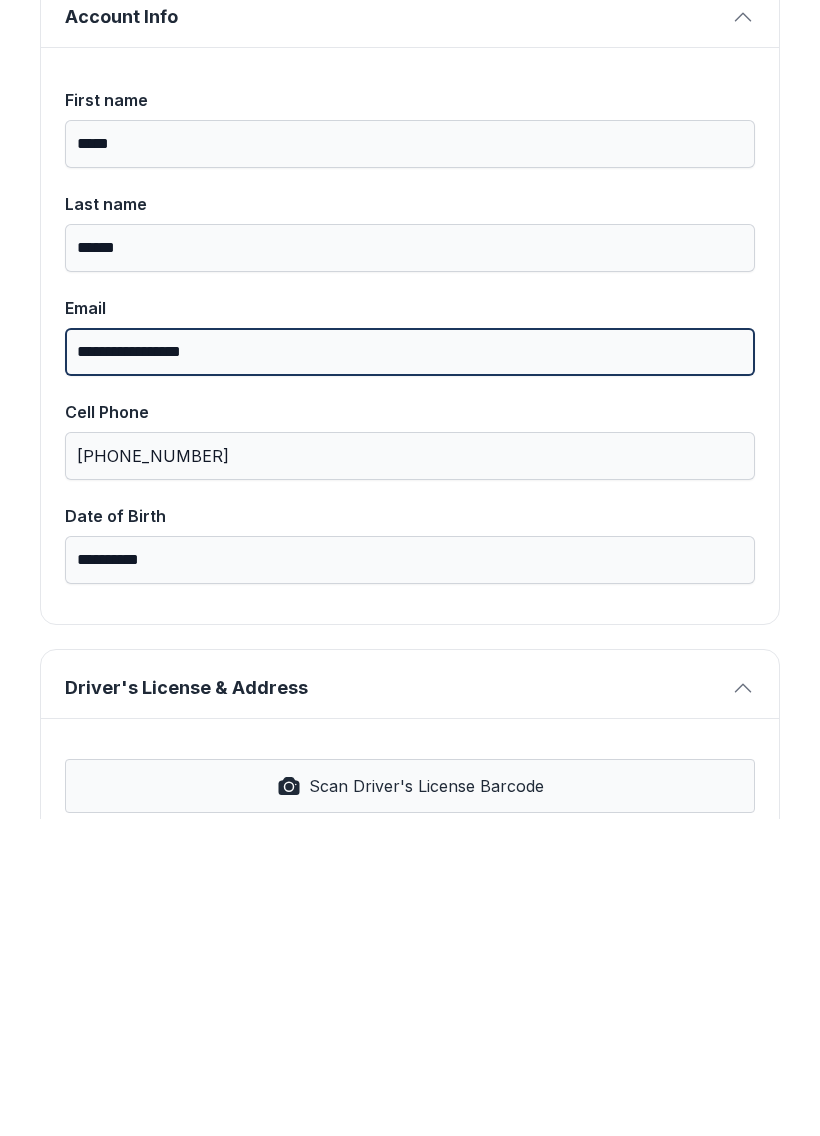 scroll, scrollTop: 118, scrollLeft: 0, axis: vertical 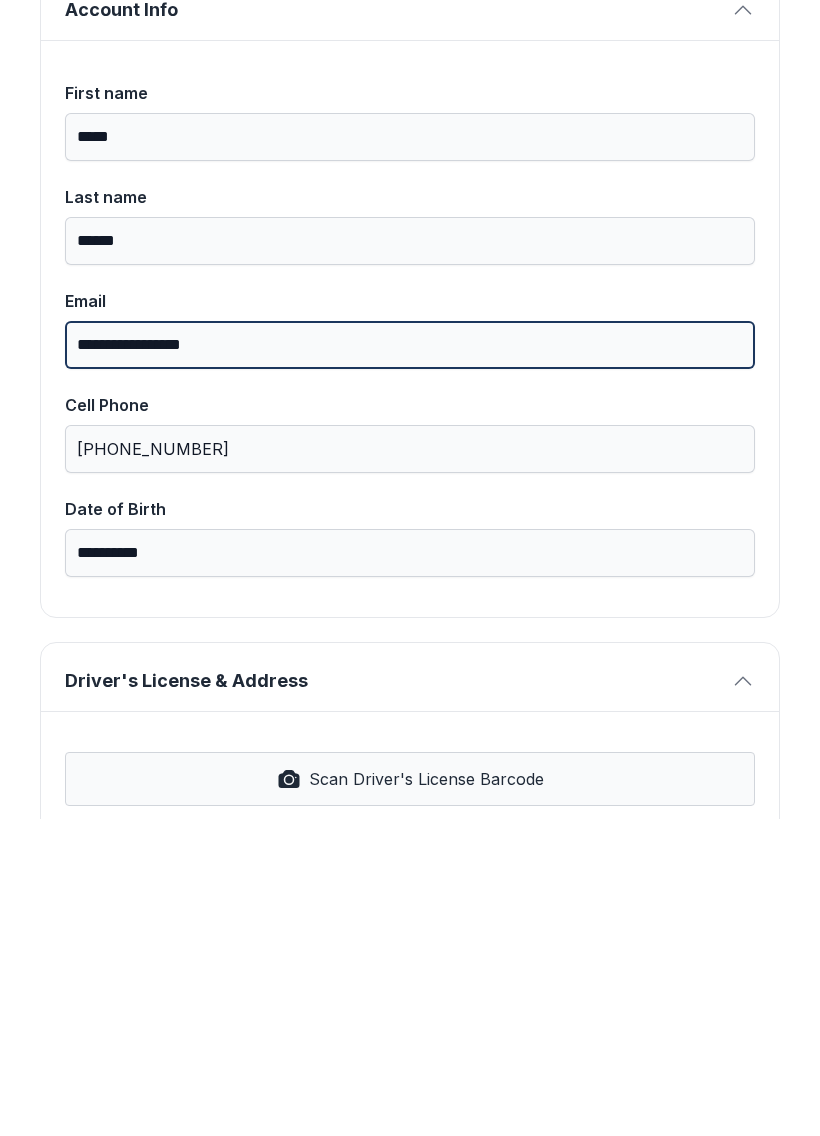 type on "**********" 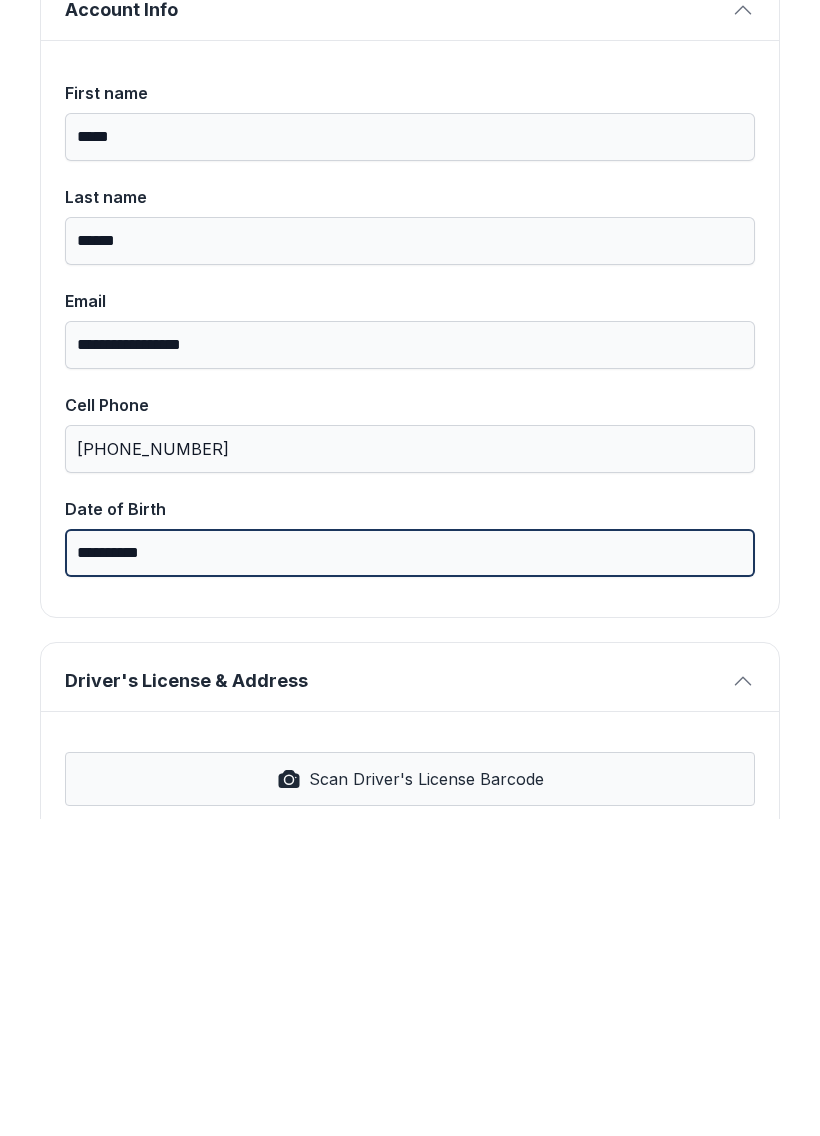 click on "**********" at bounding box center (410, 870) 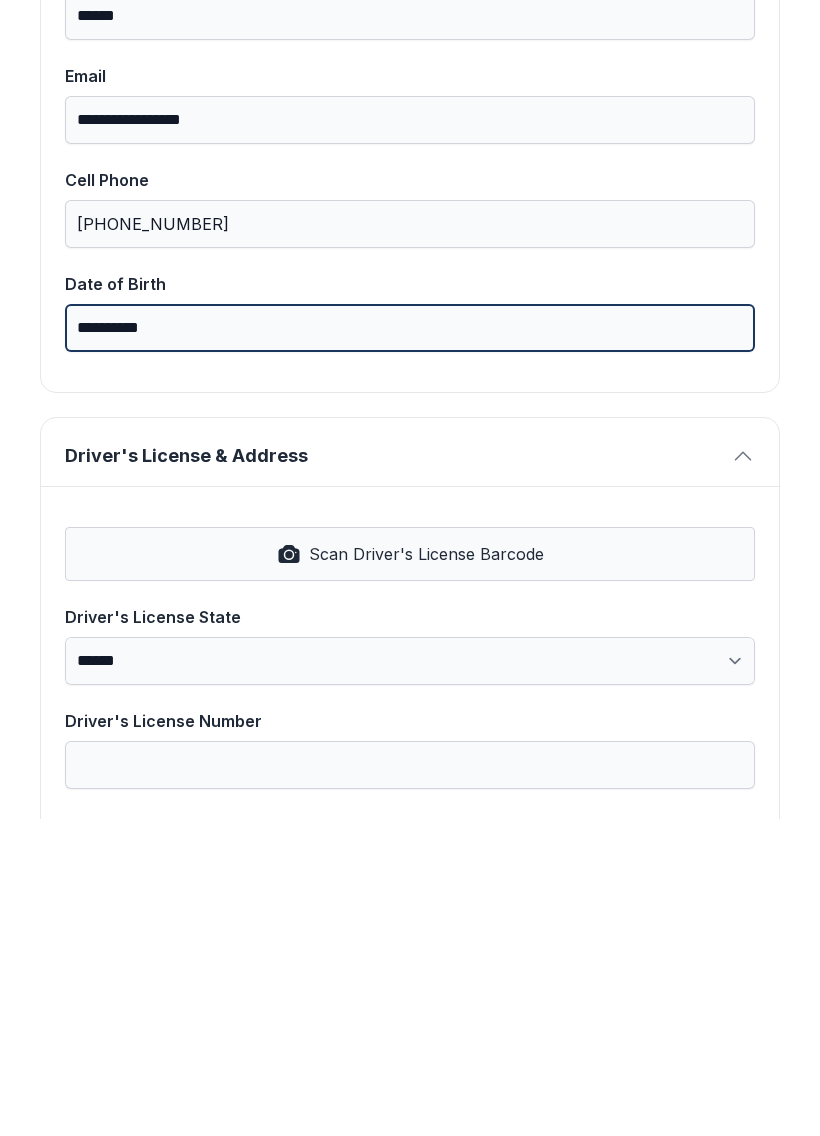 scroll, scrollTop: 379, scrollLeft: 0, axis: vertical 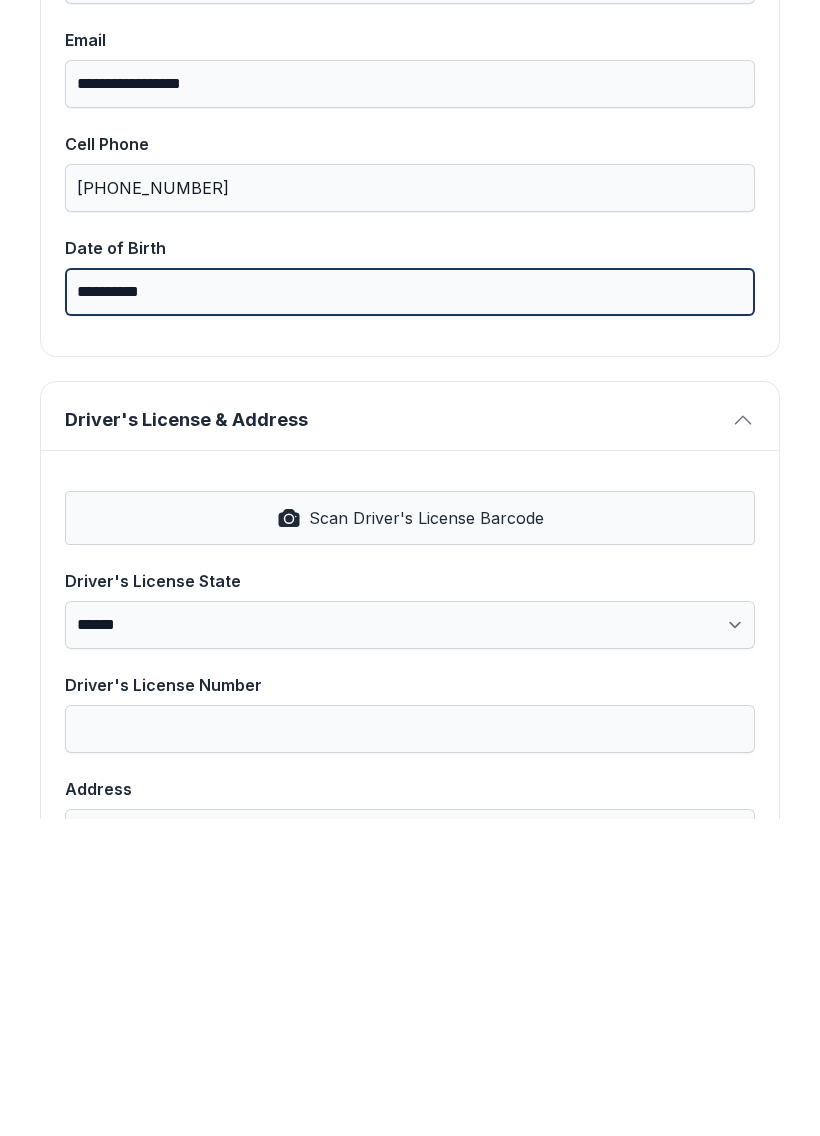 type on "**********" 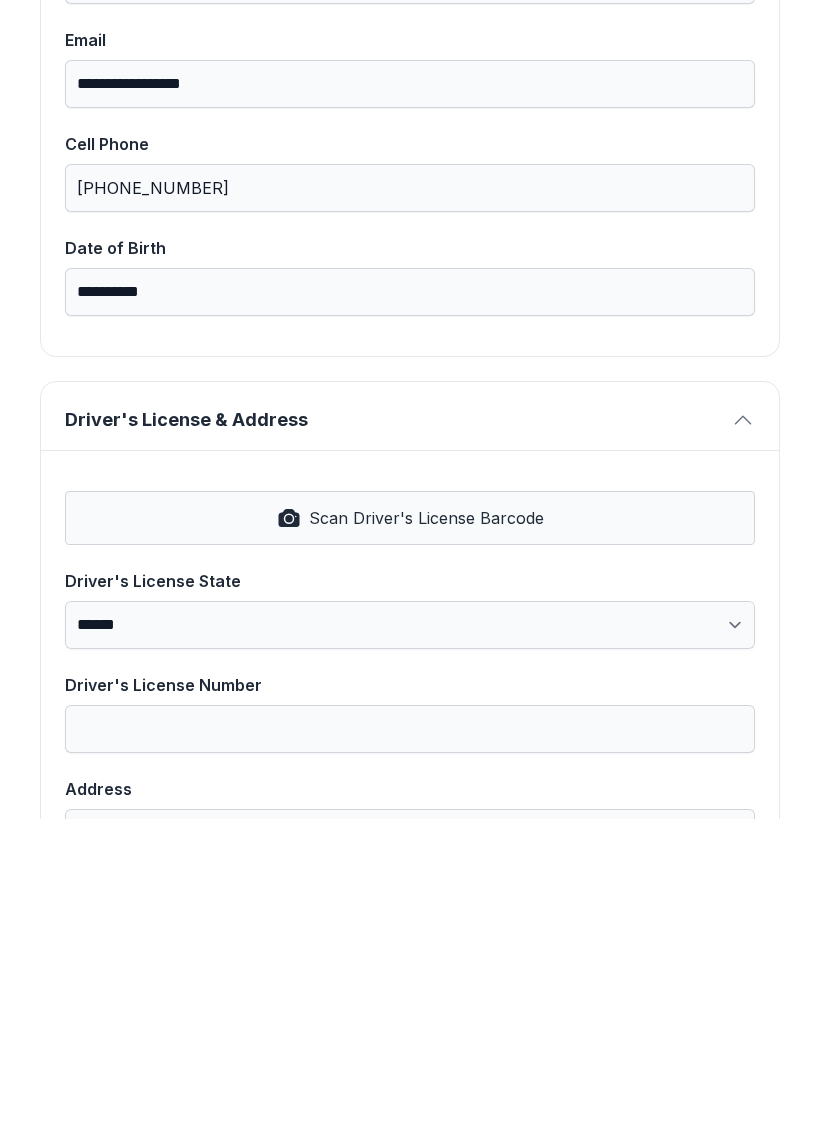 click on "Scan Driver's License Barcode" at bounding box center (426, 835) 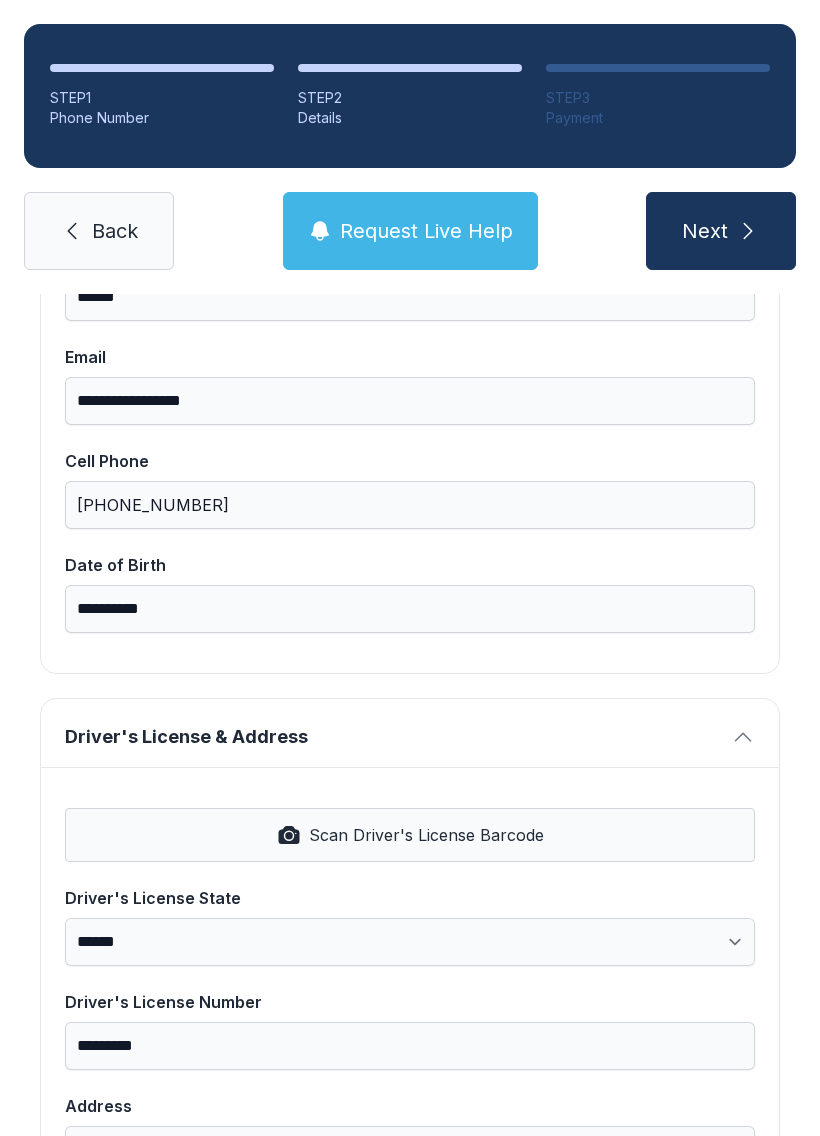 select on "**" 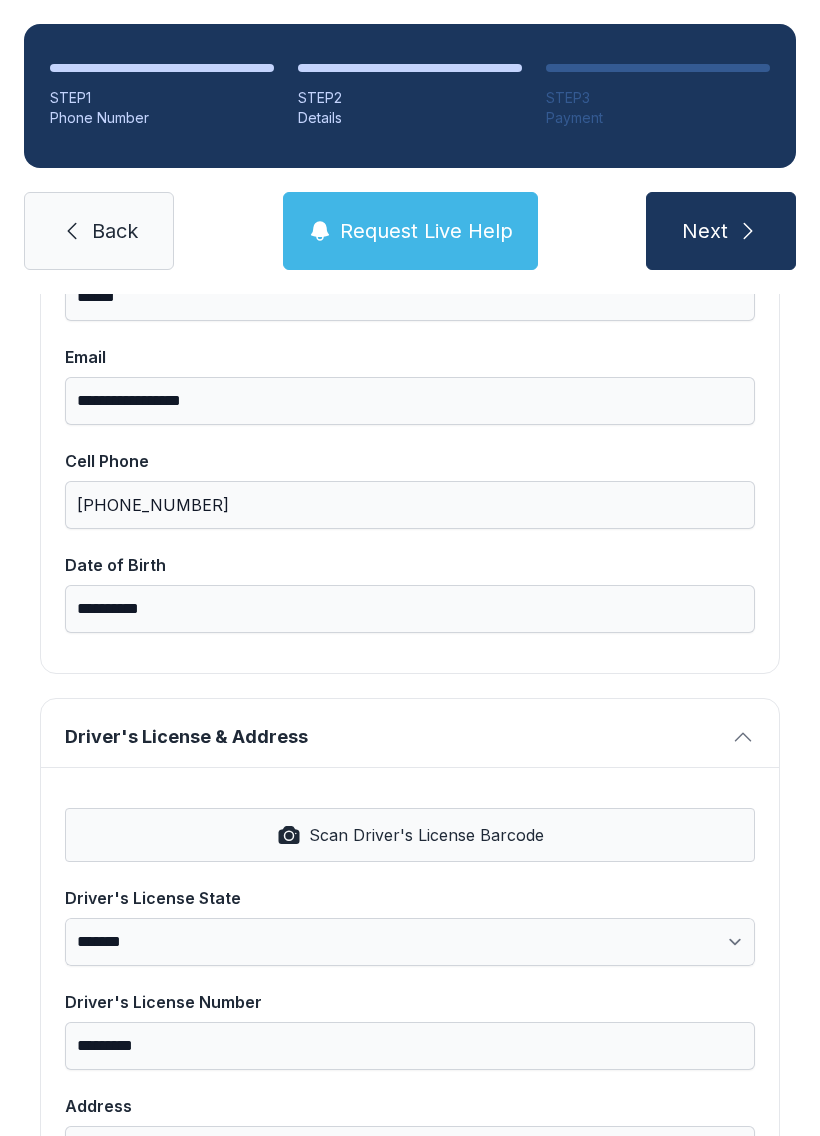 type on "*********" 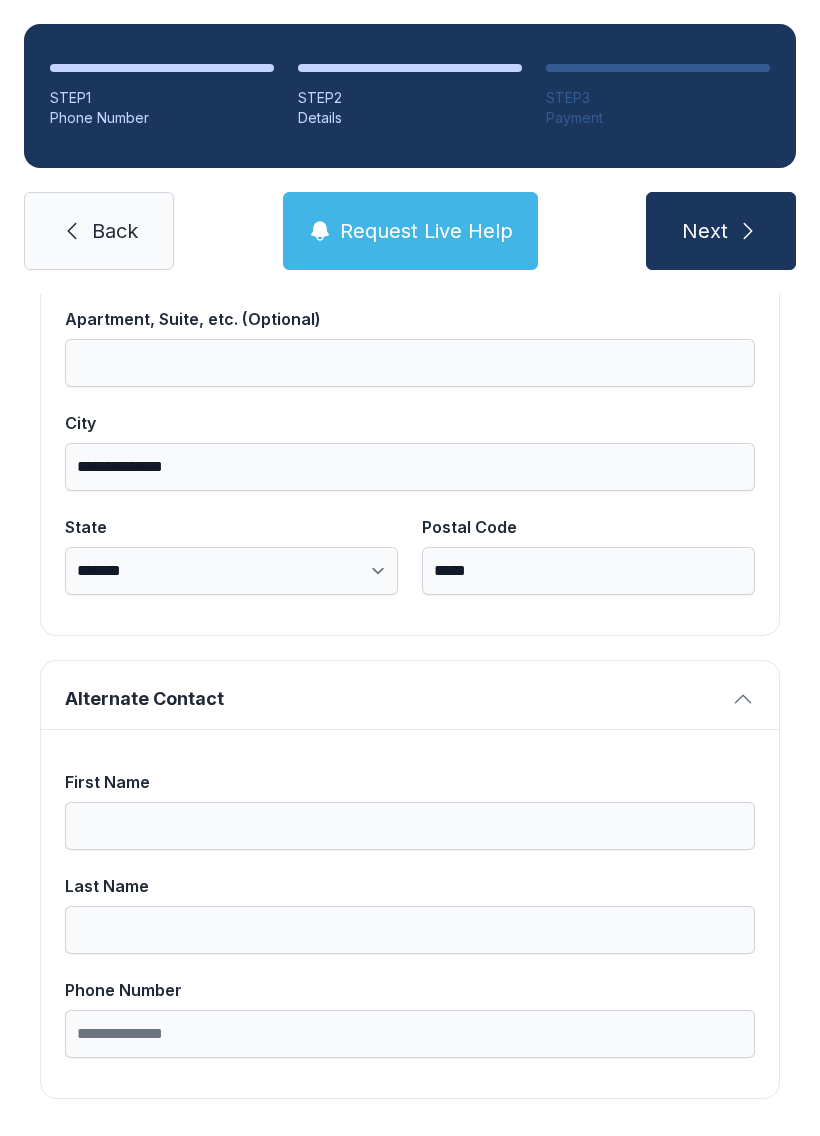 scroll, scrollTop: 1269, scrollLeft: 0, axis: vertical 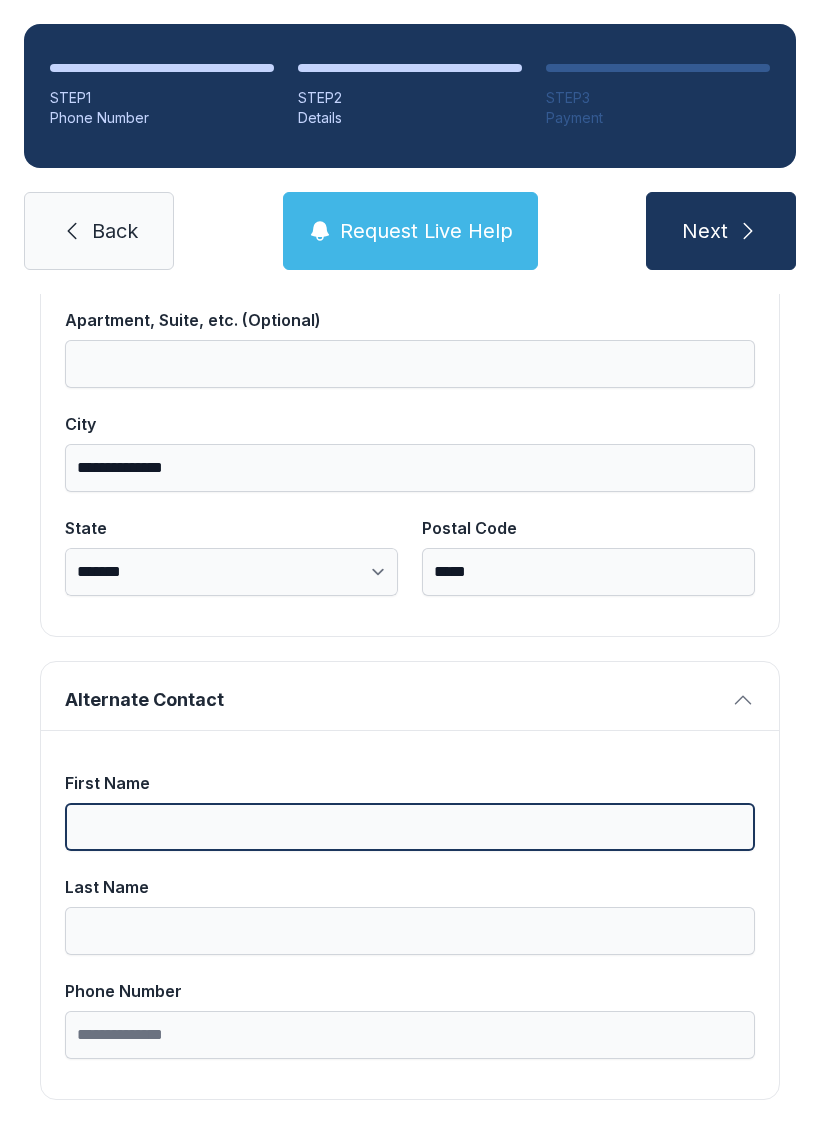click on "First Name" at bounding box center (410, 827) 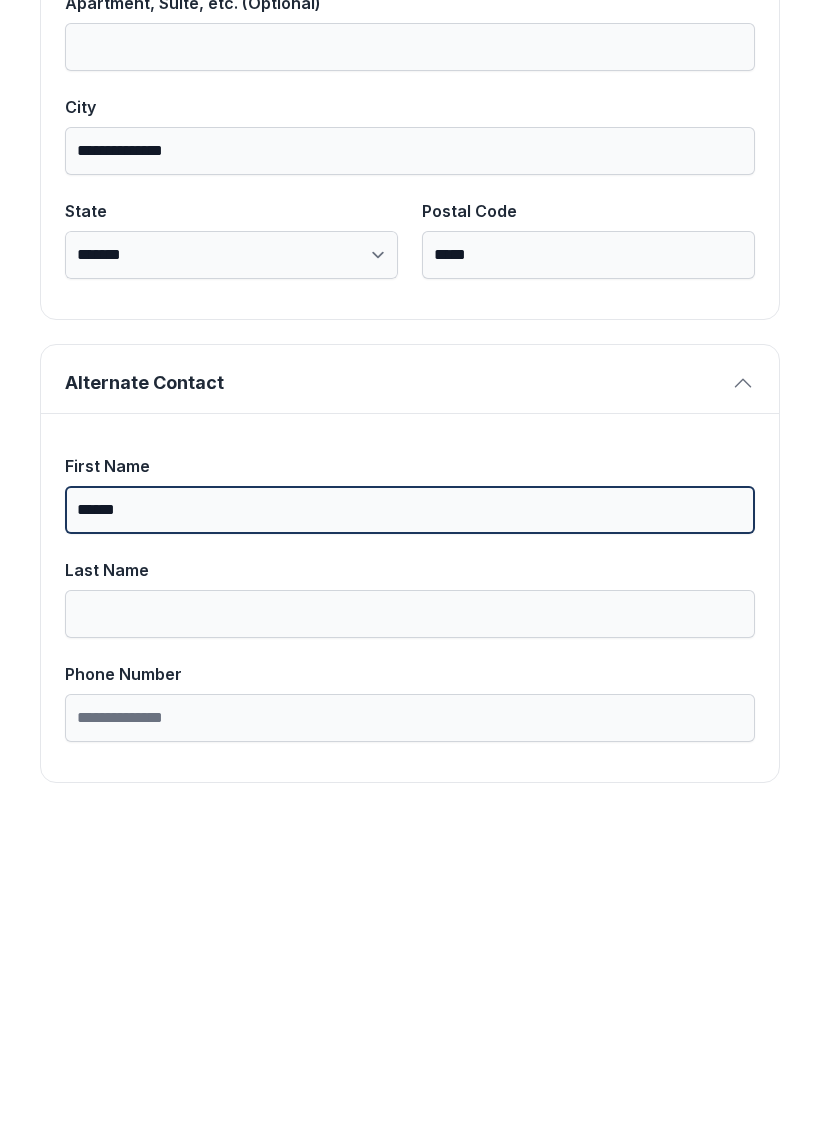 type on "******" 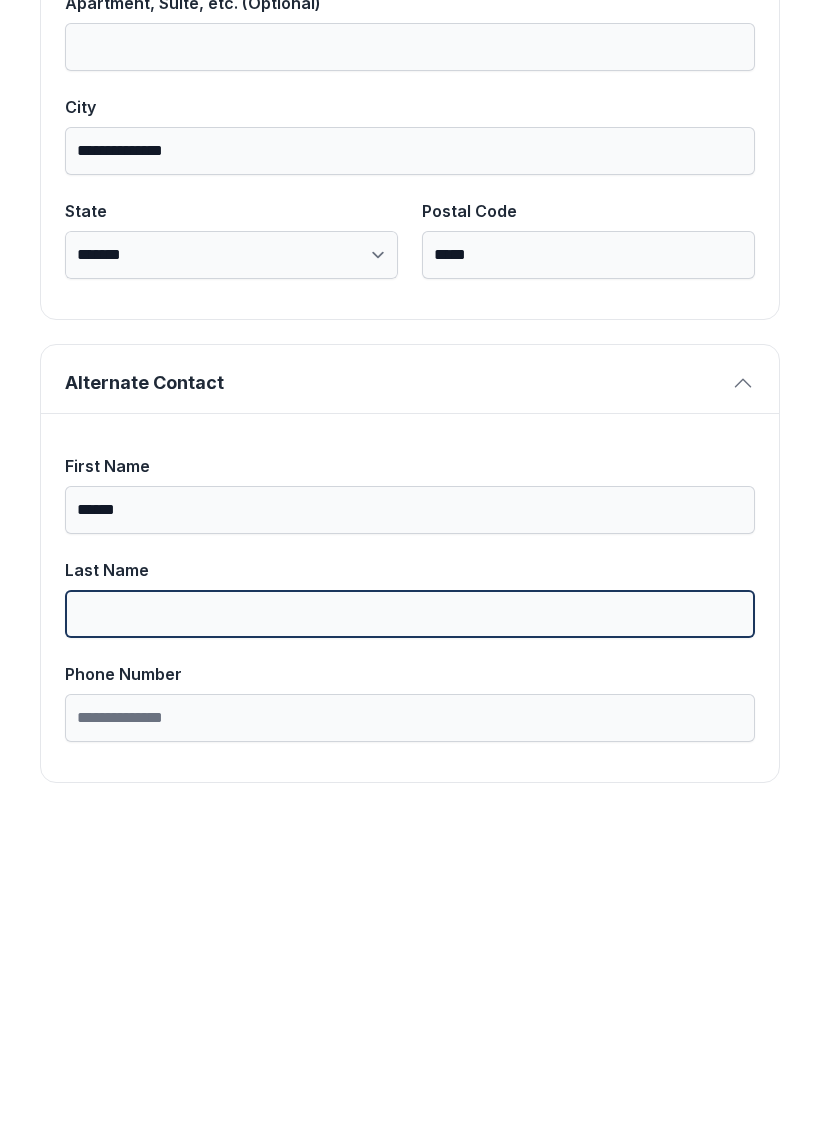 click on "Last Name" at bounding box center (410, 931) 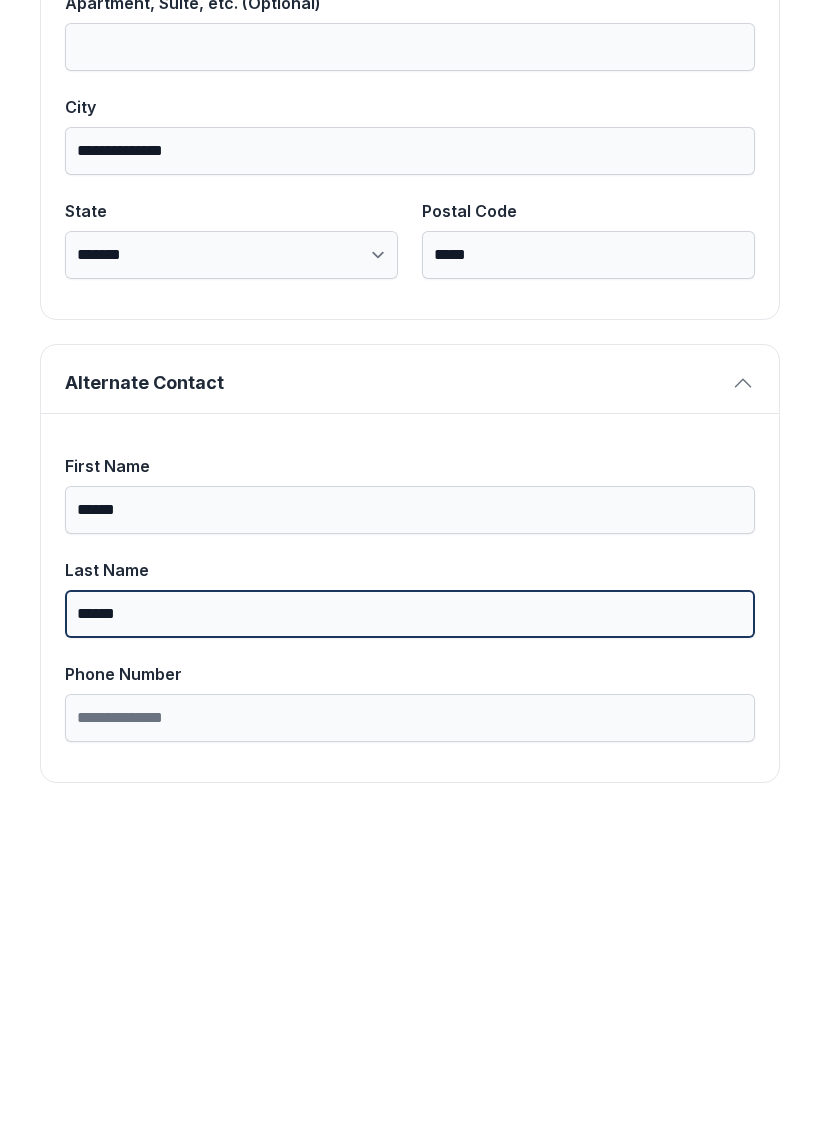 type on "******" 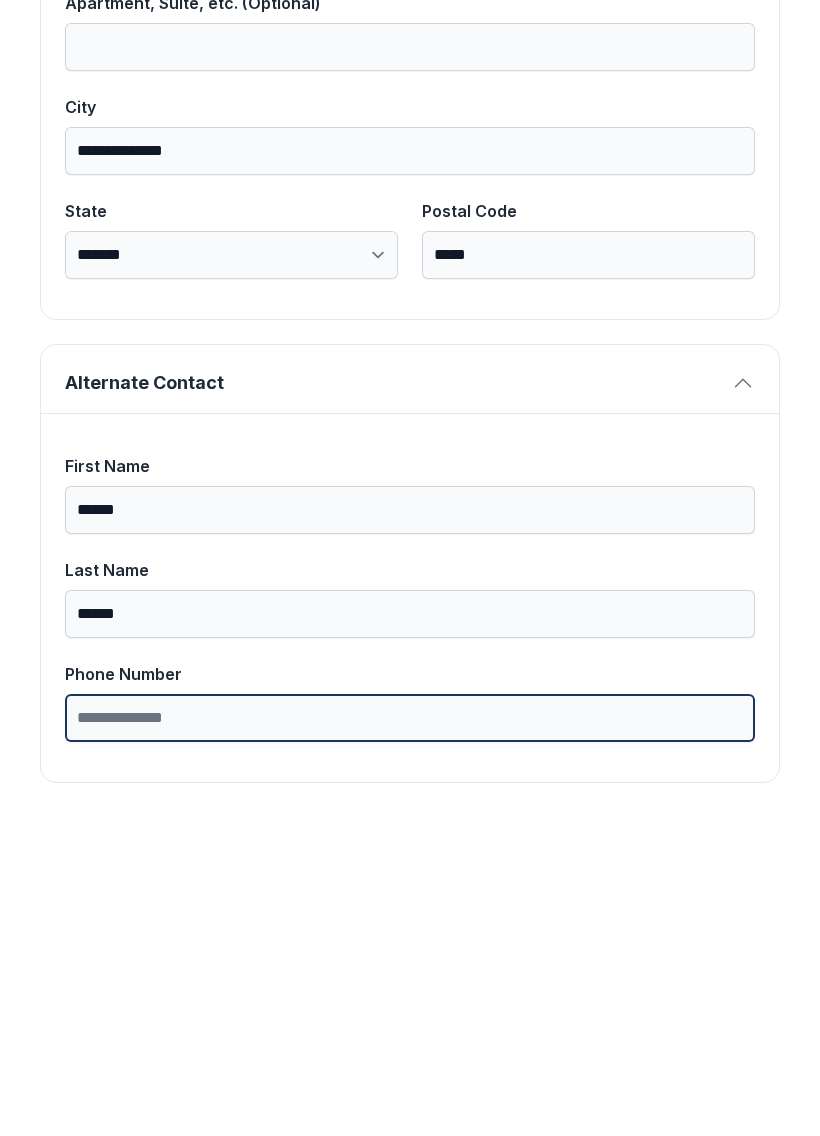 click on "Phone Number" at bounding box center [410, 1035] 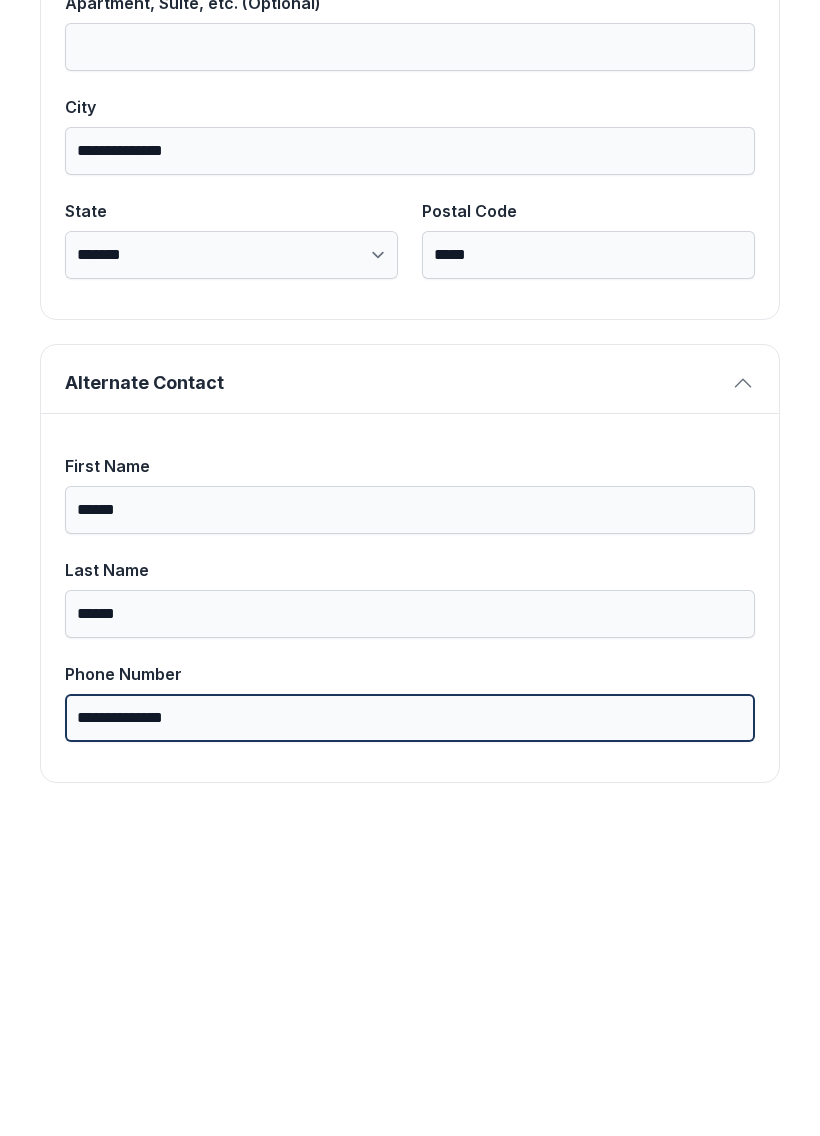 type on "**********" 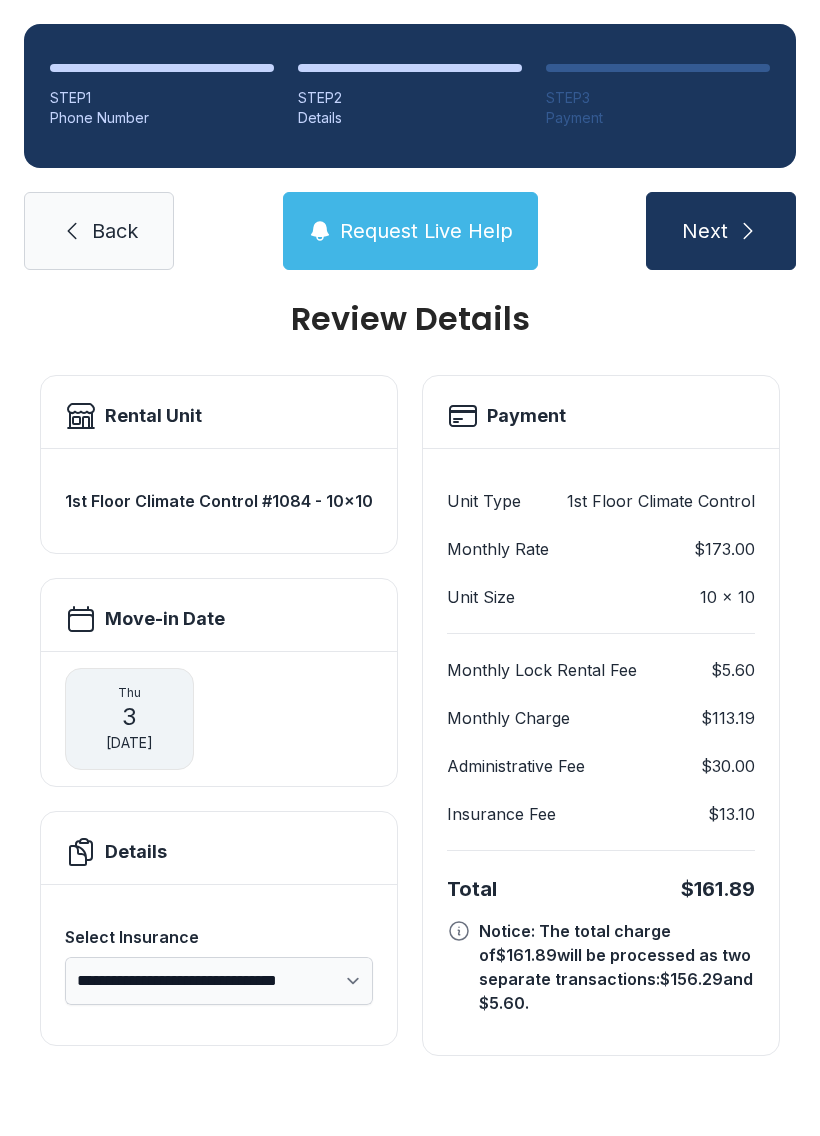 scroll, scrollTop: 0, scrollLeft: 0, axis: both 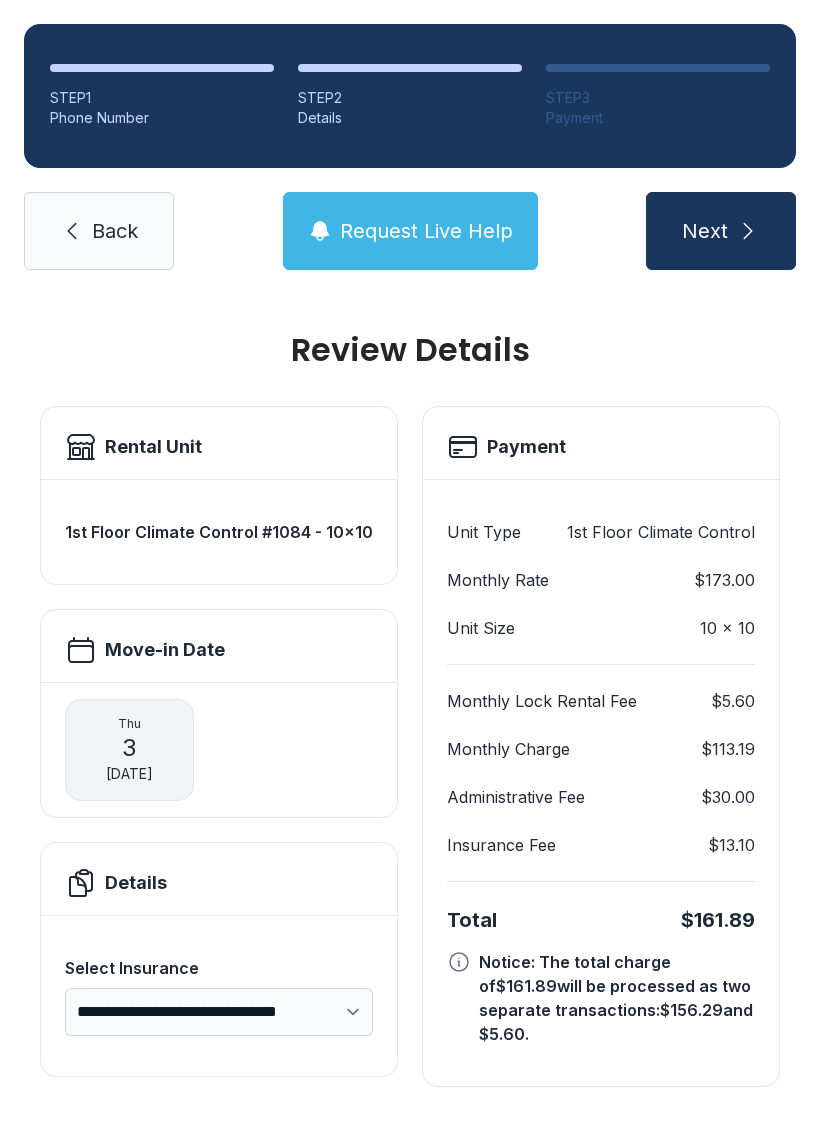 click on "Next" at bounding box center (705, 231) 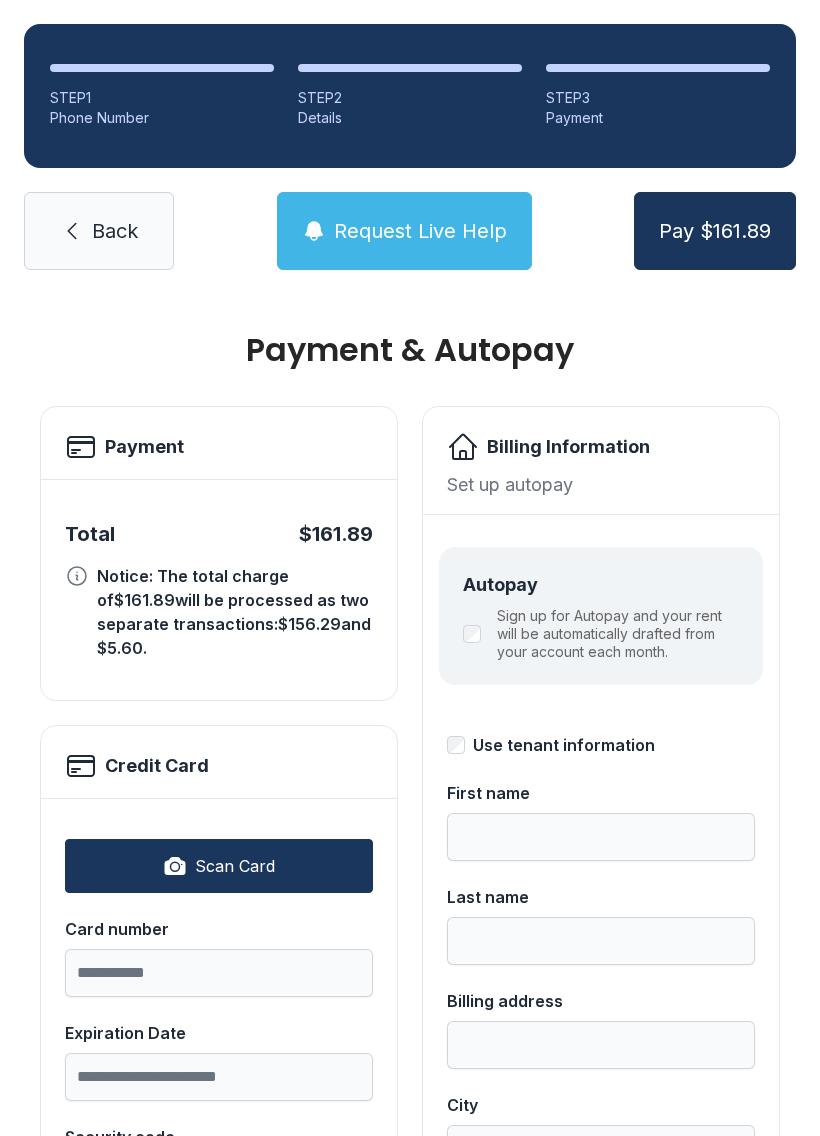 scroll, scrollTop: 0, scrollLeft: 0, axis: both 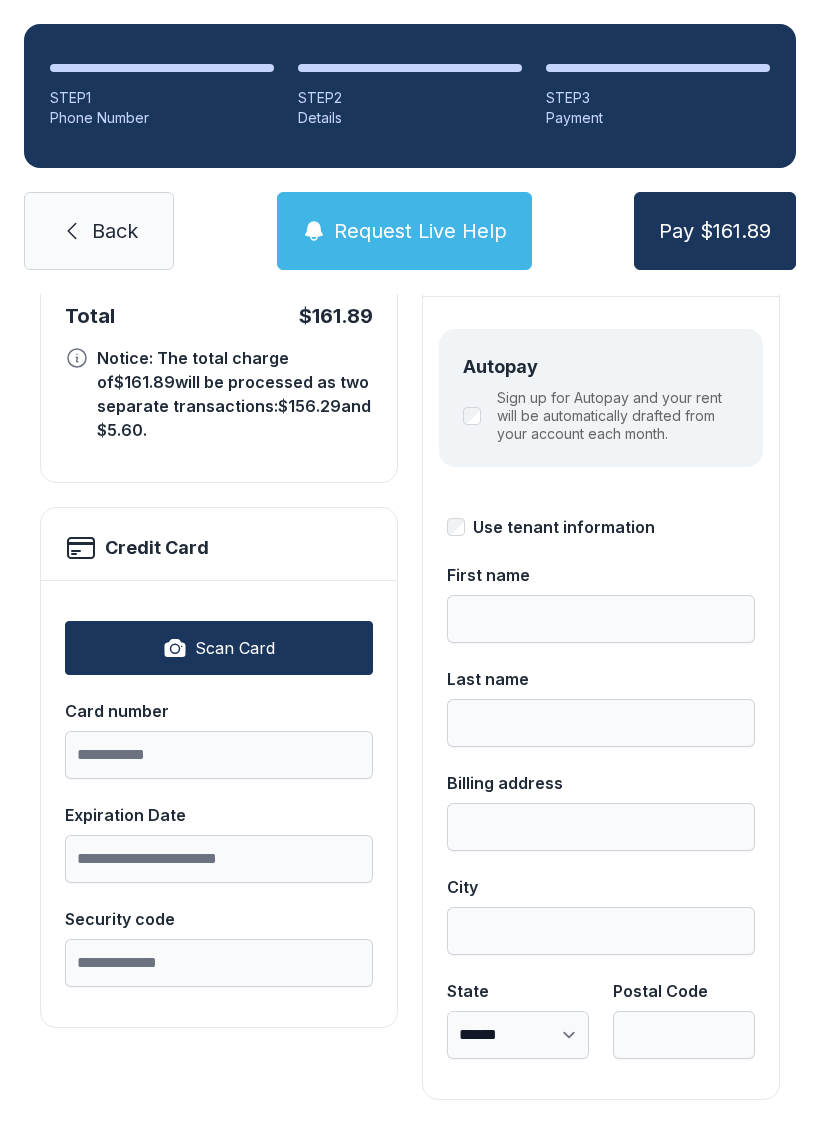 click on "Notice: The total charge of  $161.89  will be processed as two separate transactions:  $156.29  and   $5.60 ." at bounding box center (235, 394) 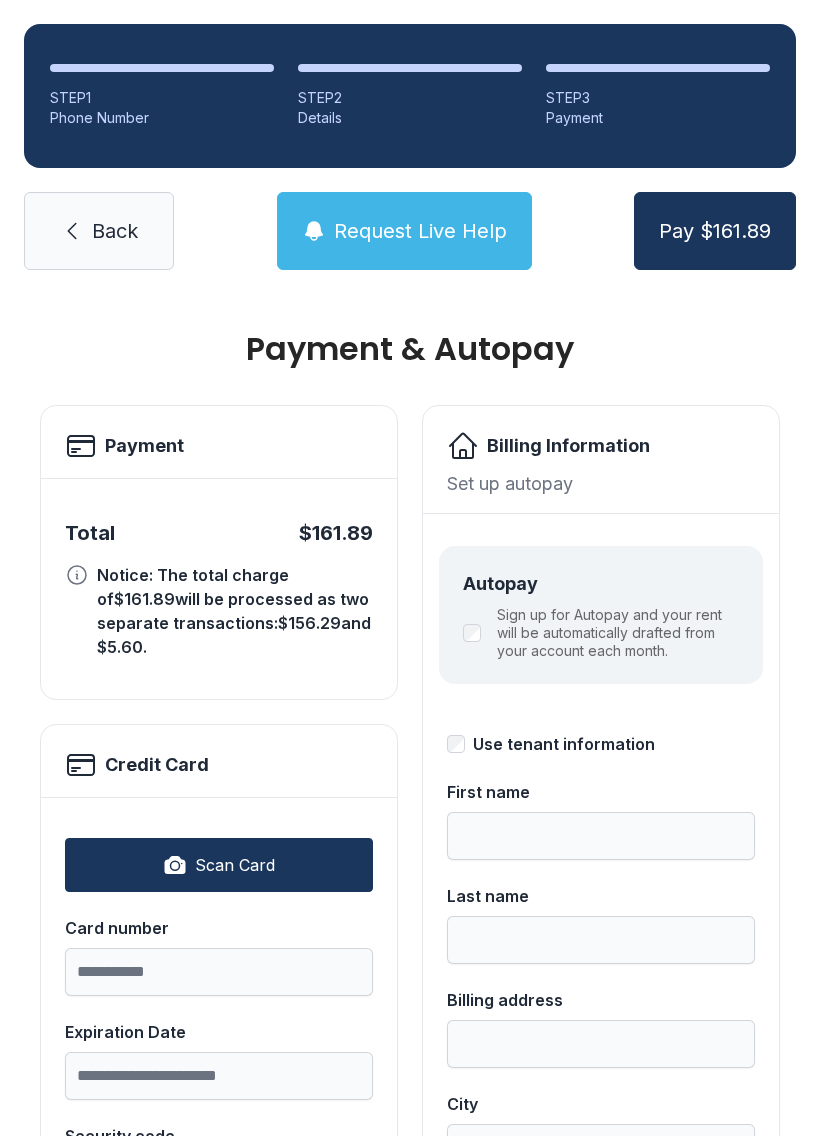 scroll, scrollTop: 0, scrollLeft: 0, axis: both 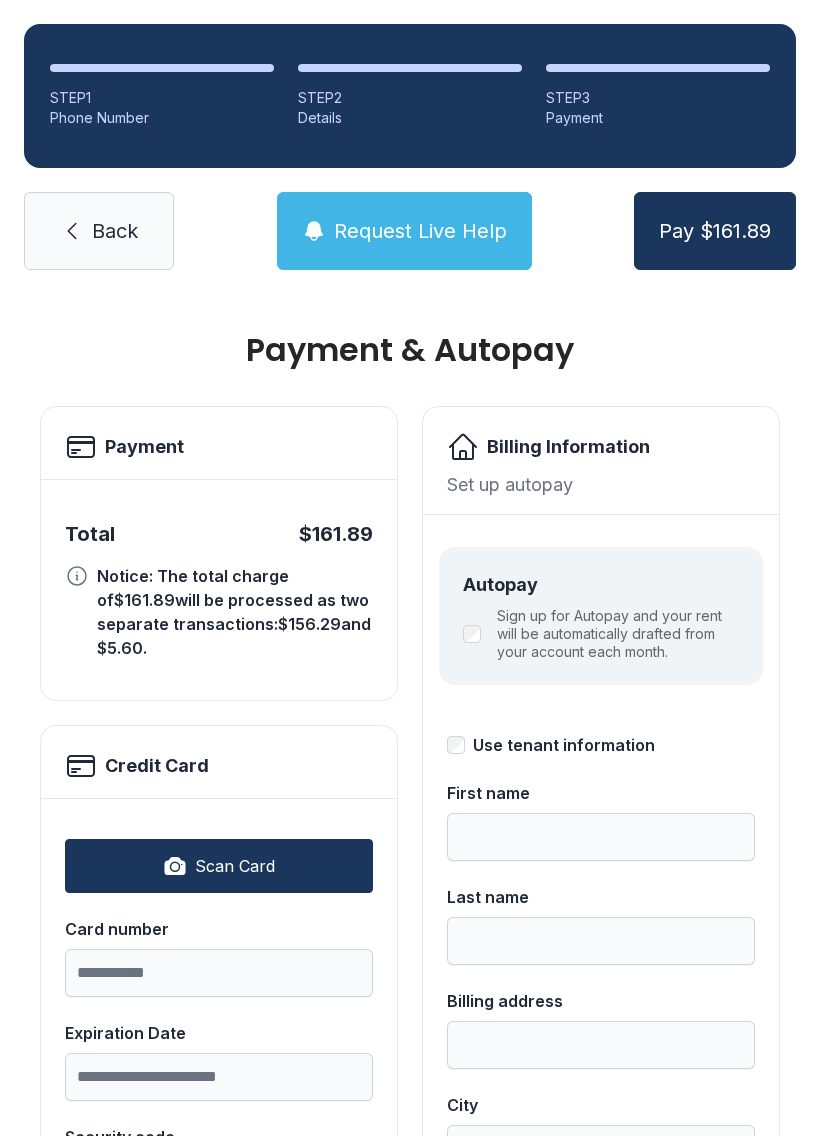 click 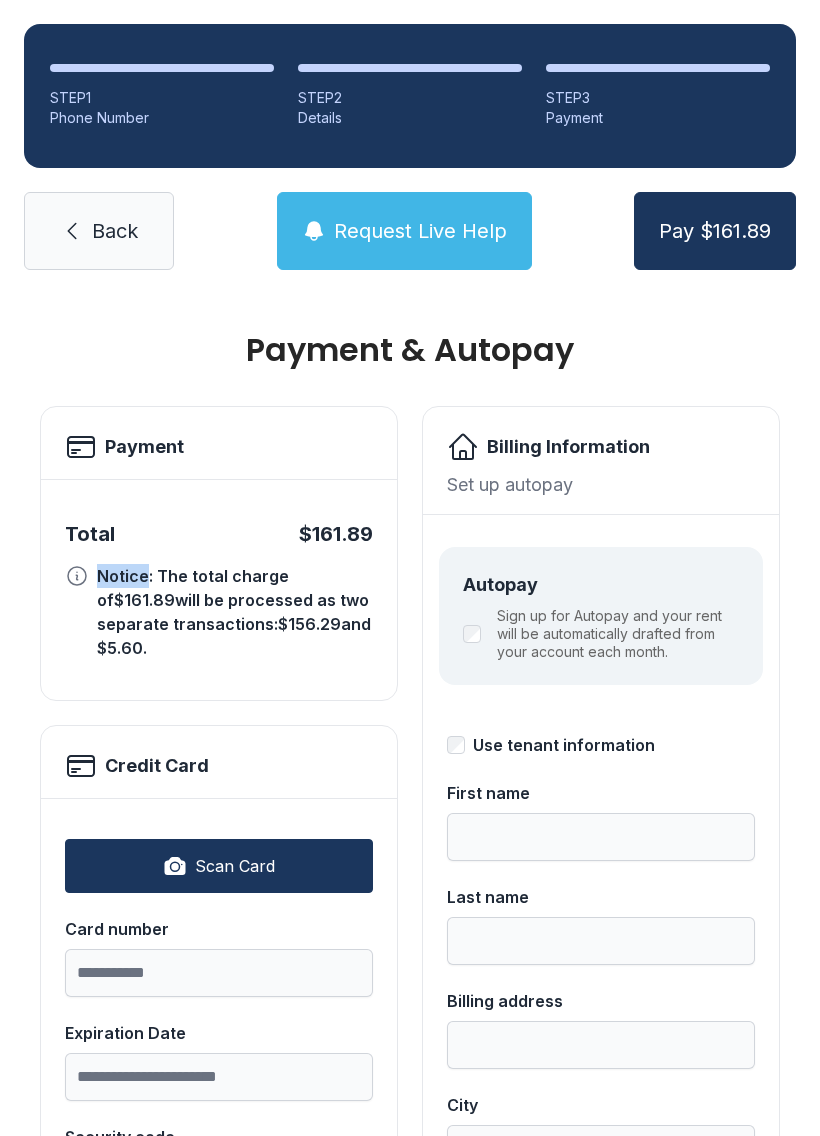 click 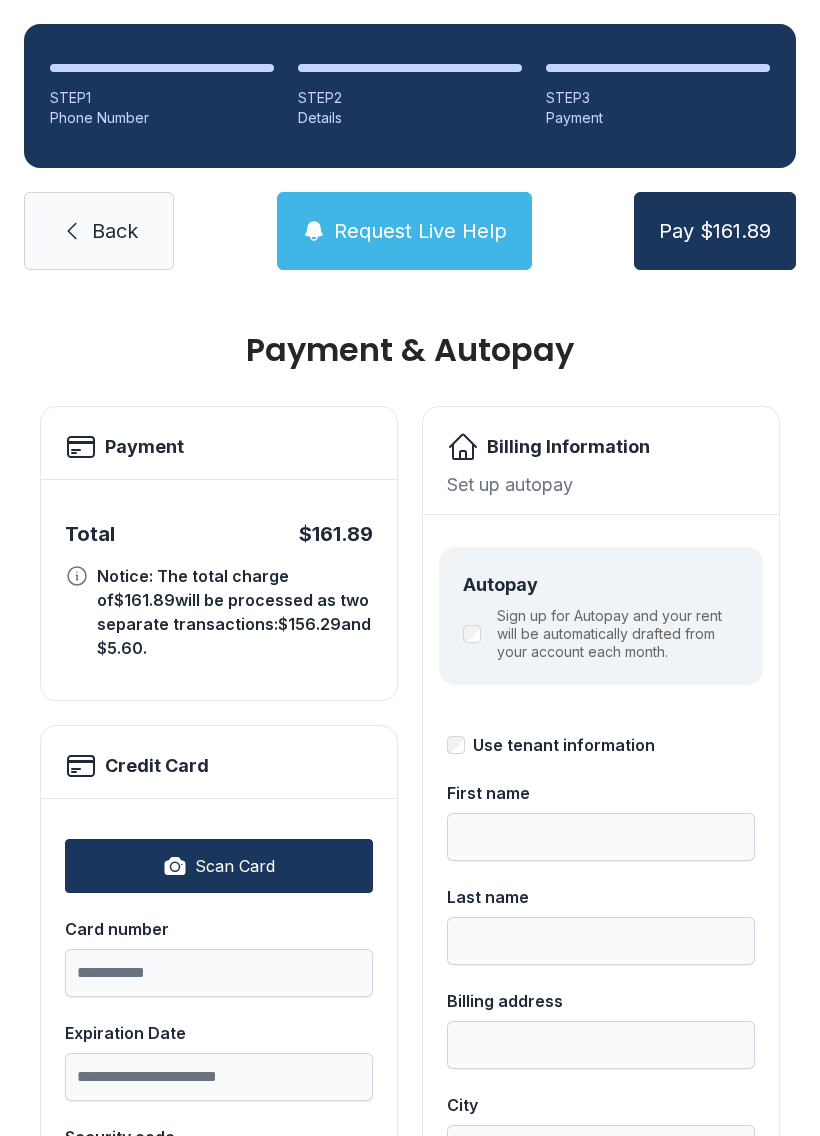 click on "Total $161.89" at bounding box center (219, 534) 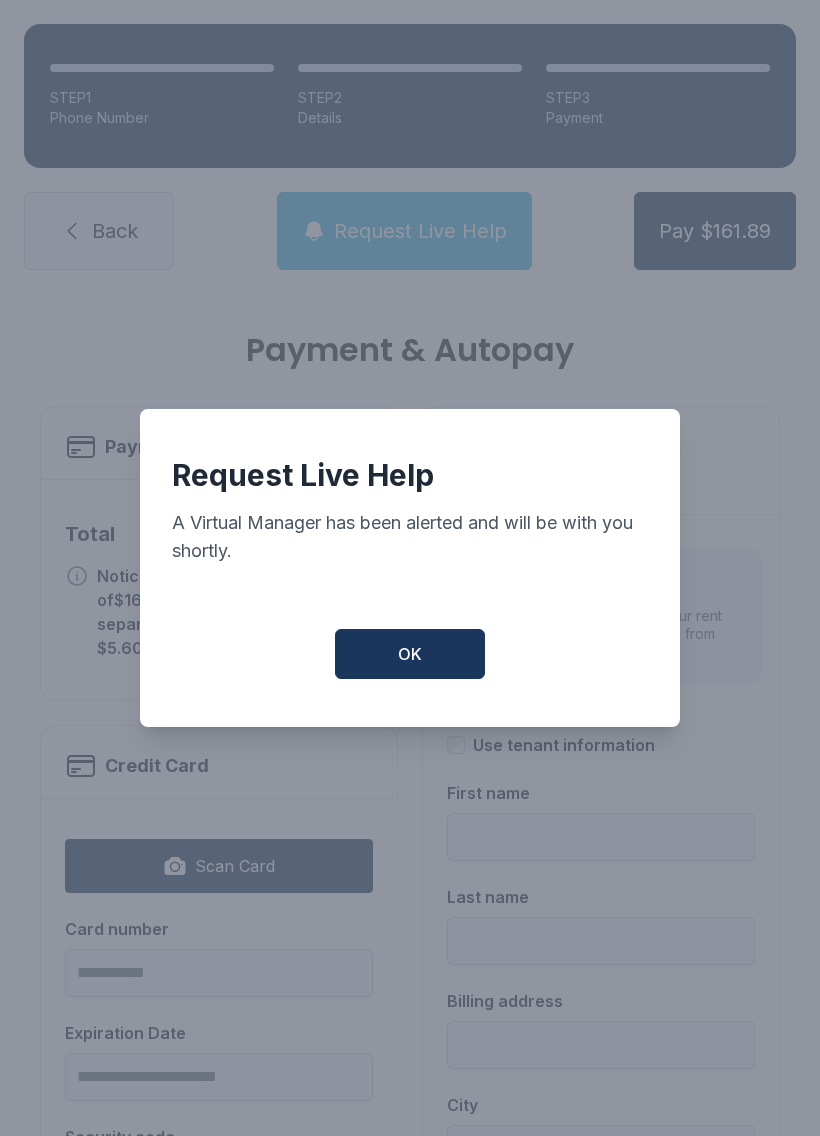 click on "OK" at bounding box center [410, 654] 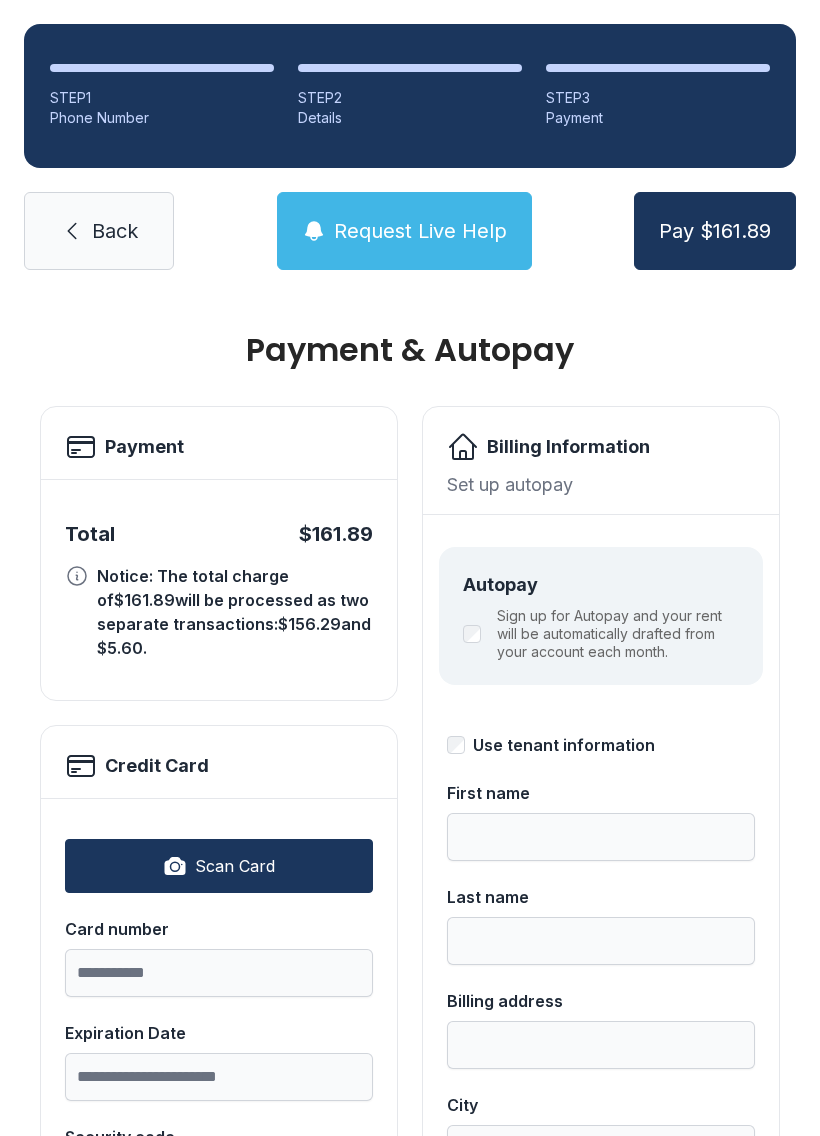 click on "Request Live Help" at bounding box center [404, 231] 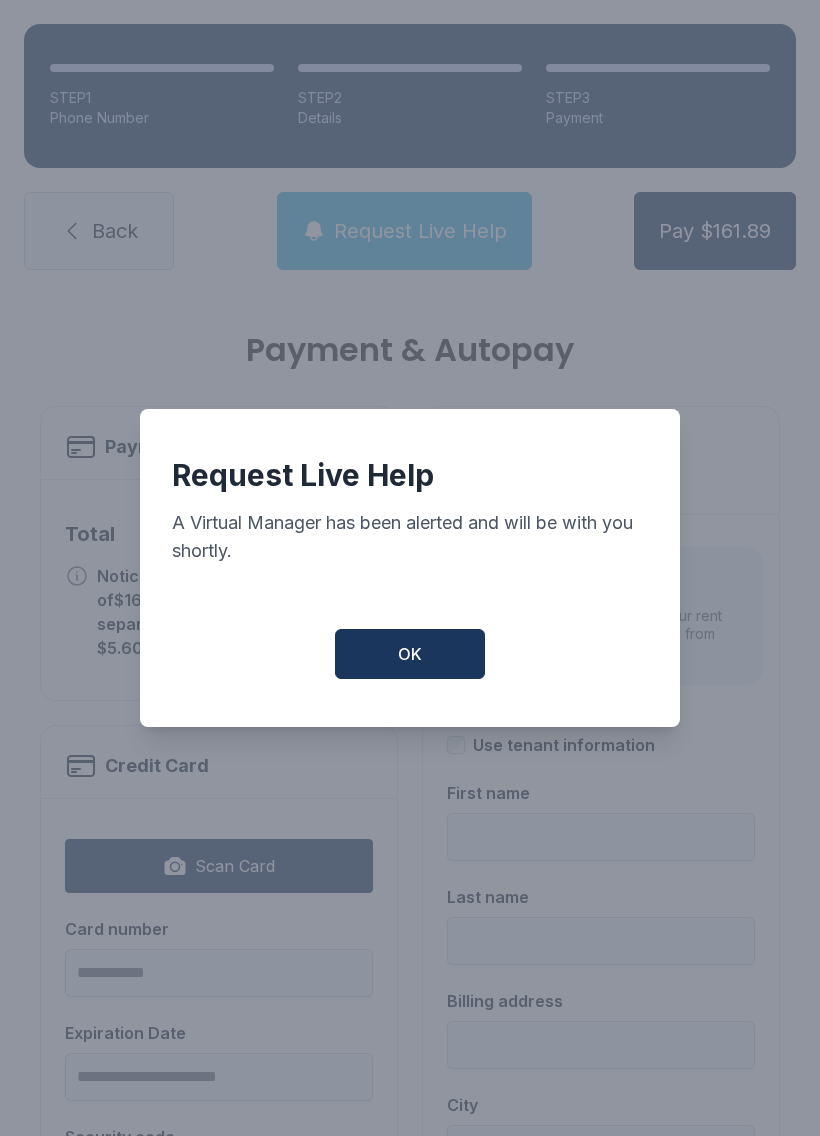 click on "OK" at bounding box center [410, 654] 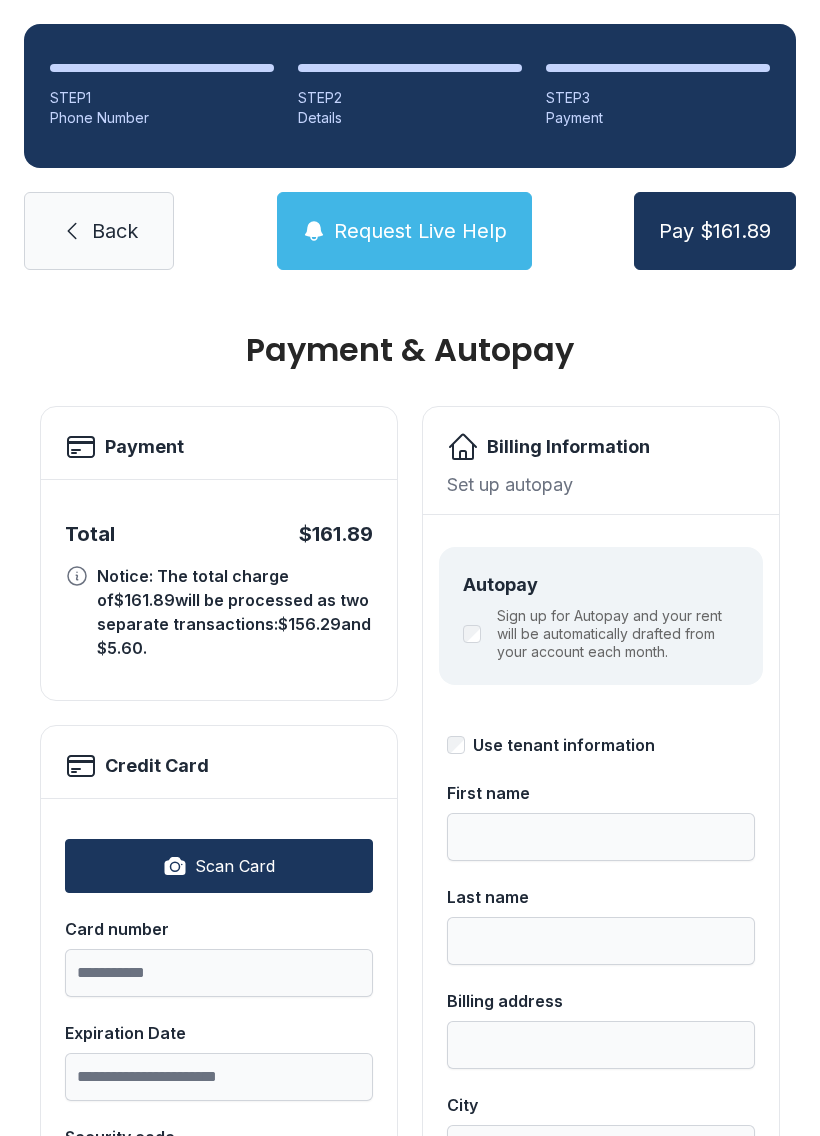 click on "Scan Card" at bounding box center (235, 866) 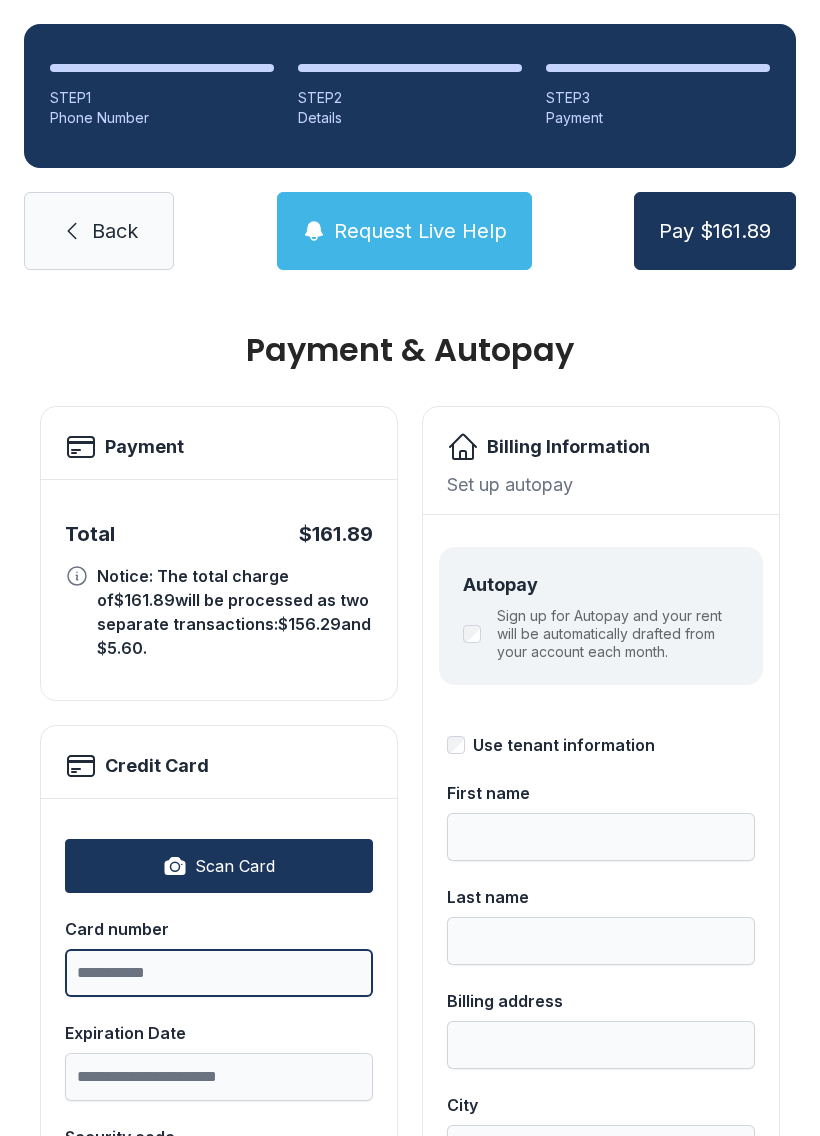 click on "Card number" at bounding box center (219, 973) 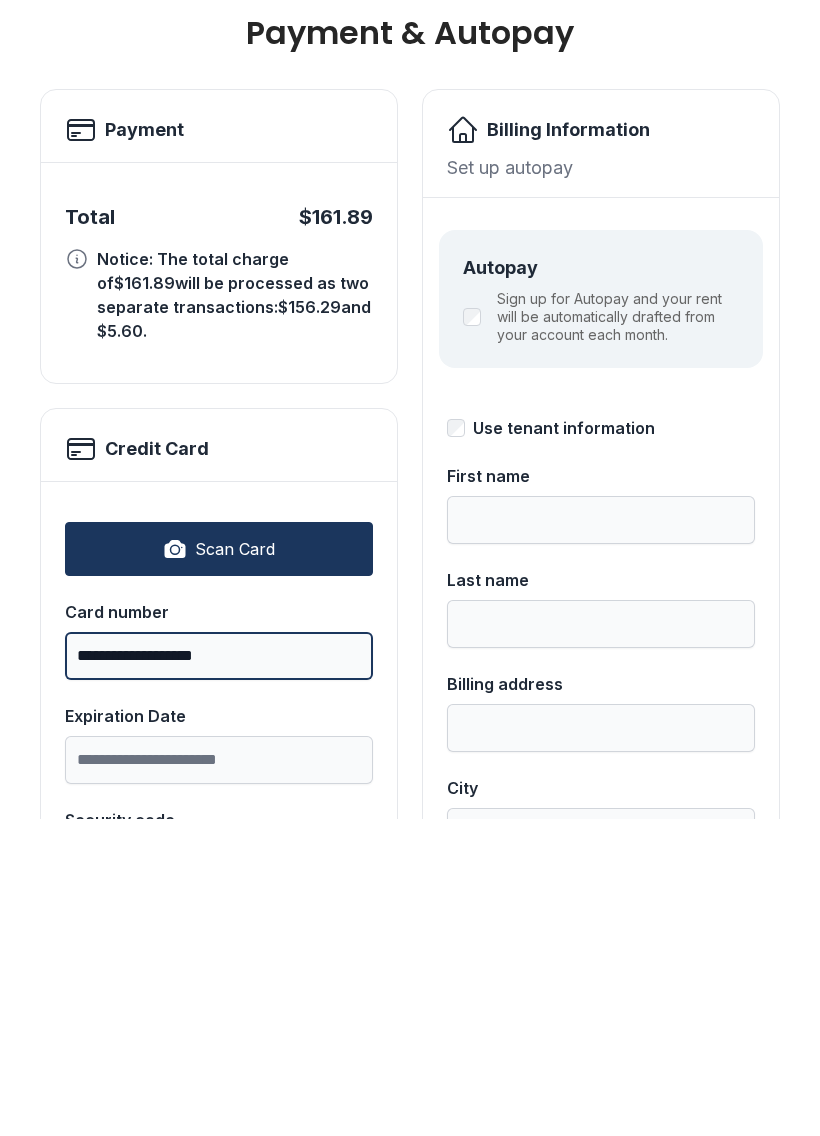 type on "**********" 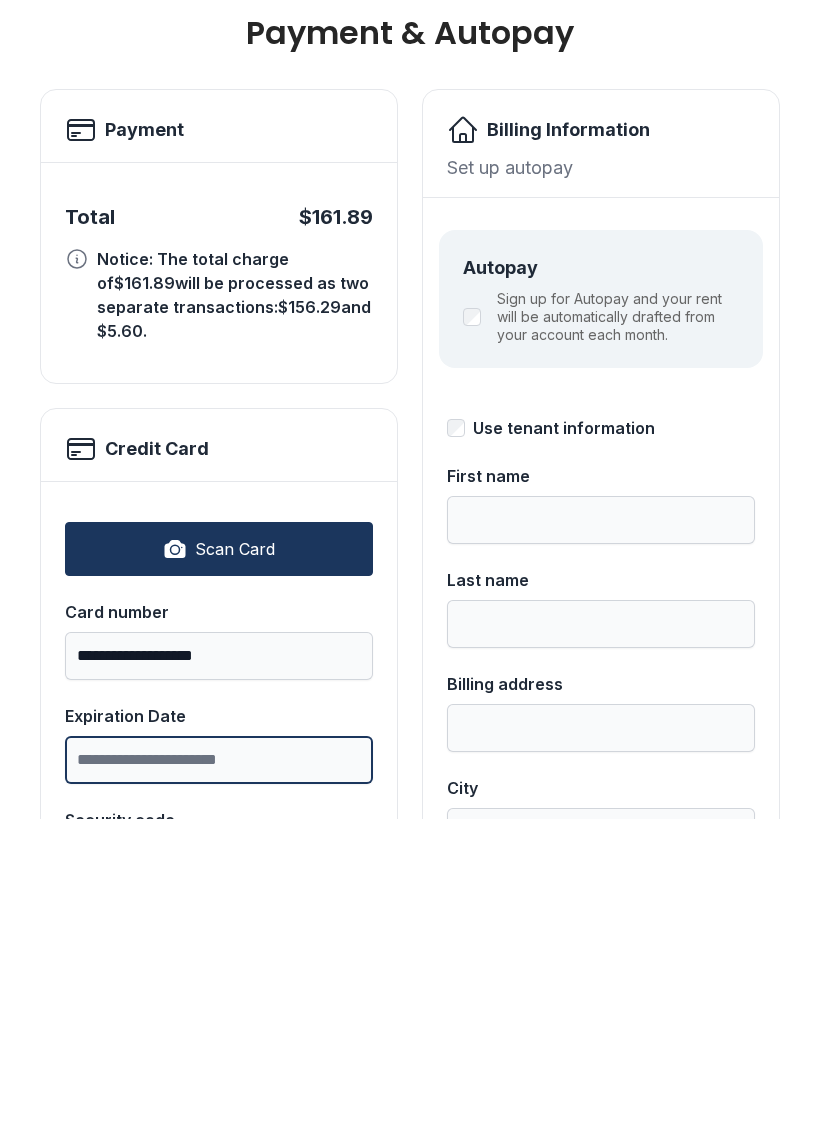 click on "Expiration Date" at bounding box center [219, 1077] 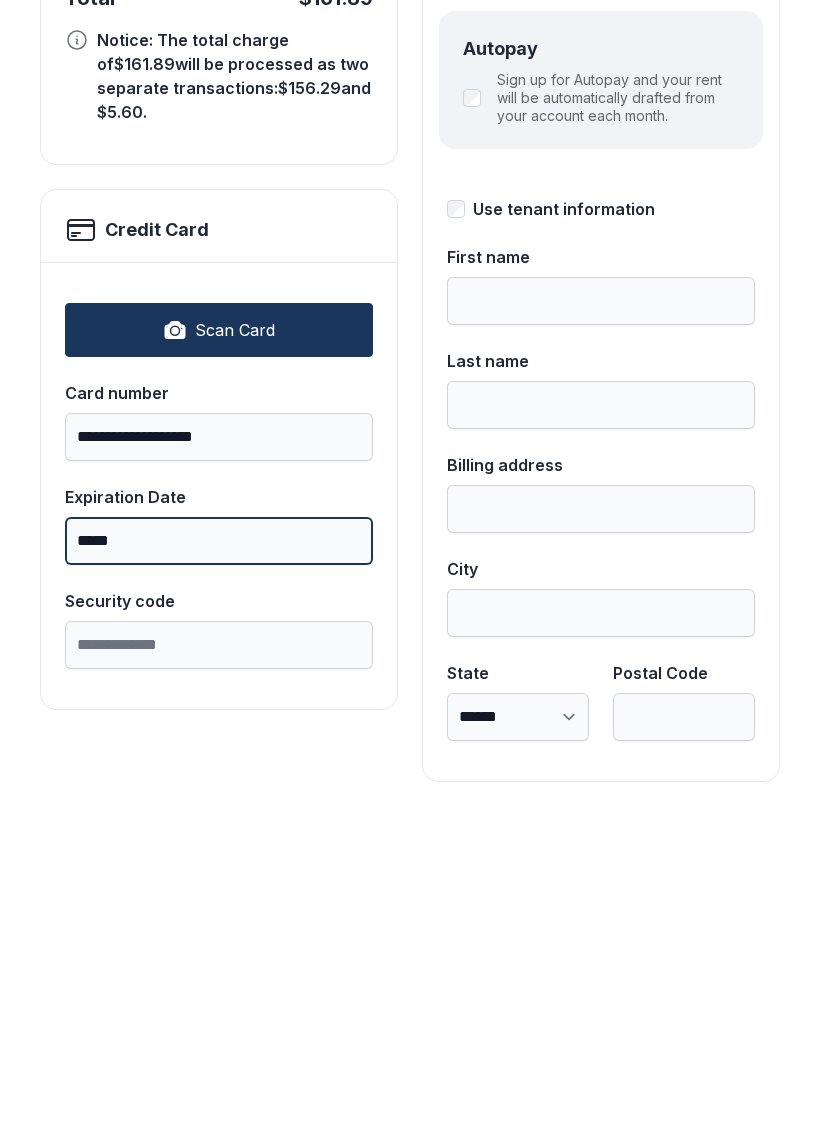 scroll, scrollTop: 218, scrollLeft: 0, axis: vertical 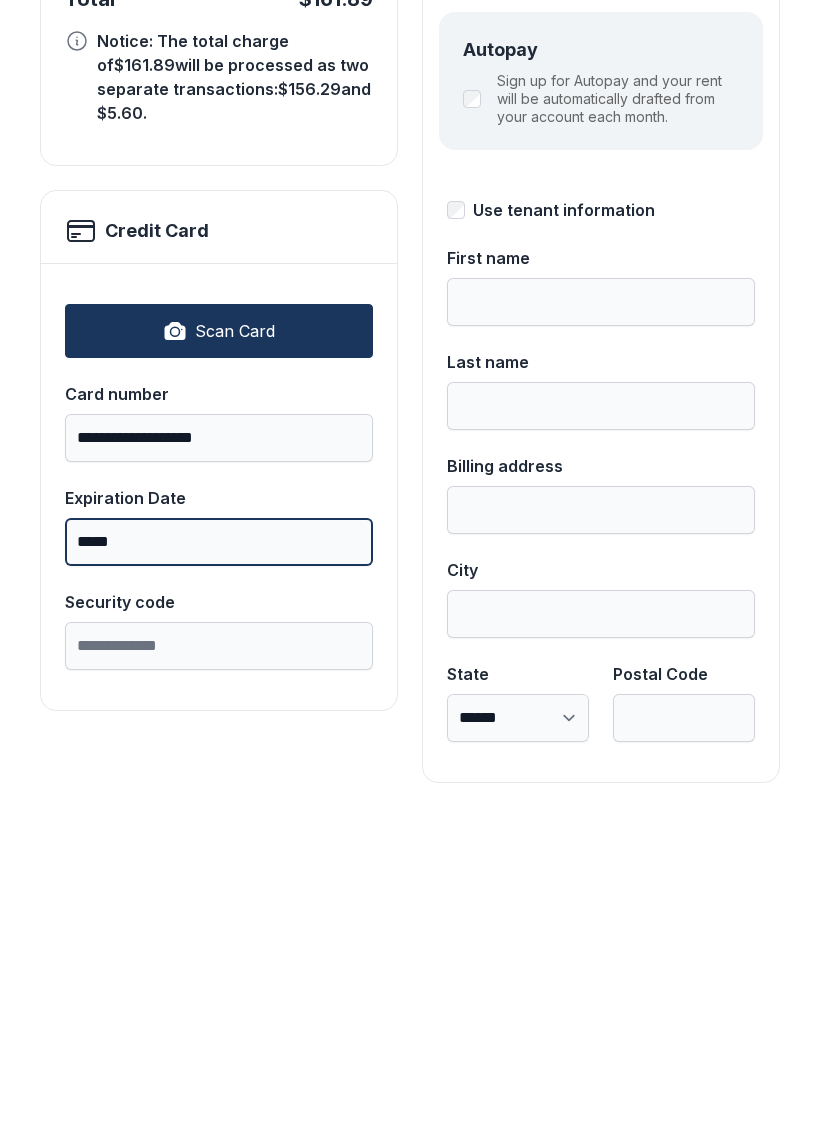 type on "*****" 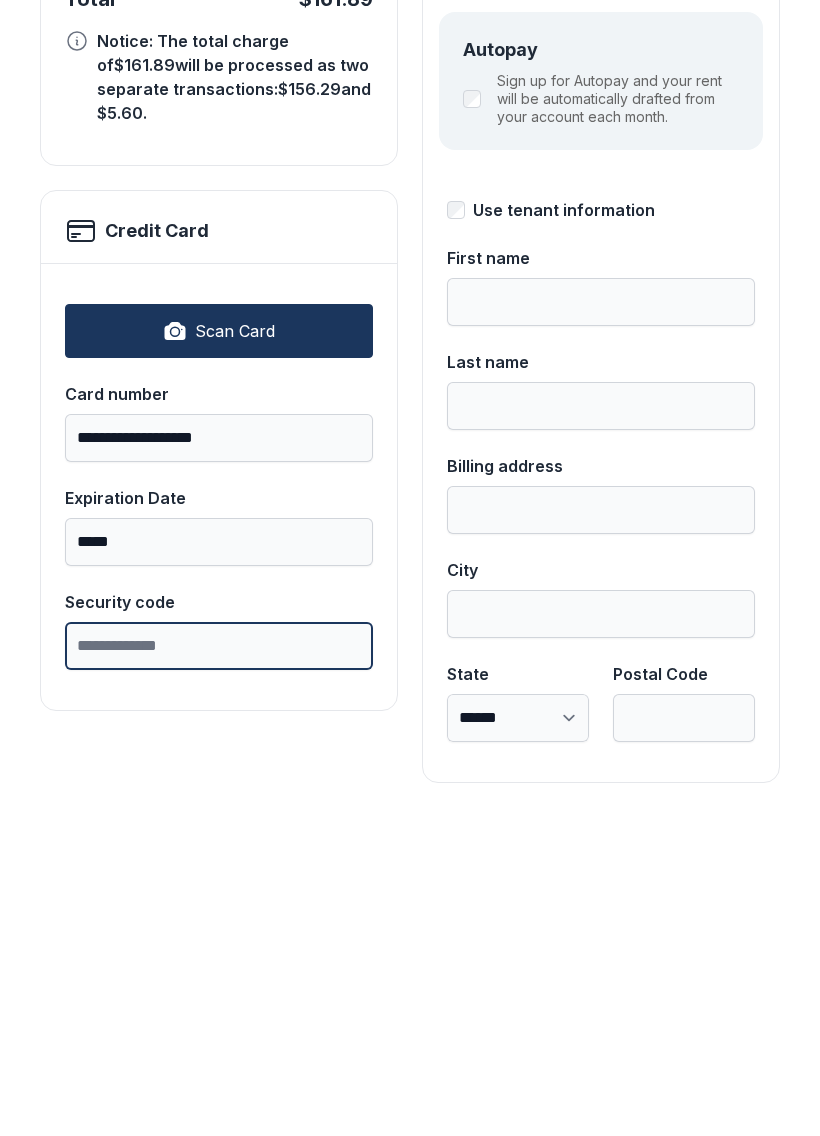 click on "Security code" at bounding box center (219, 963) 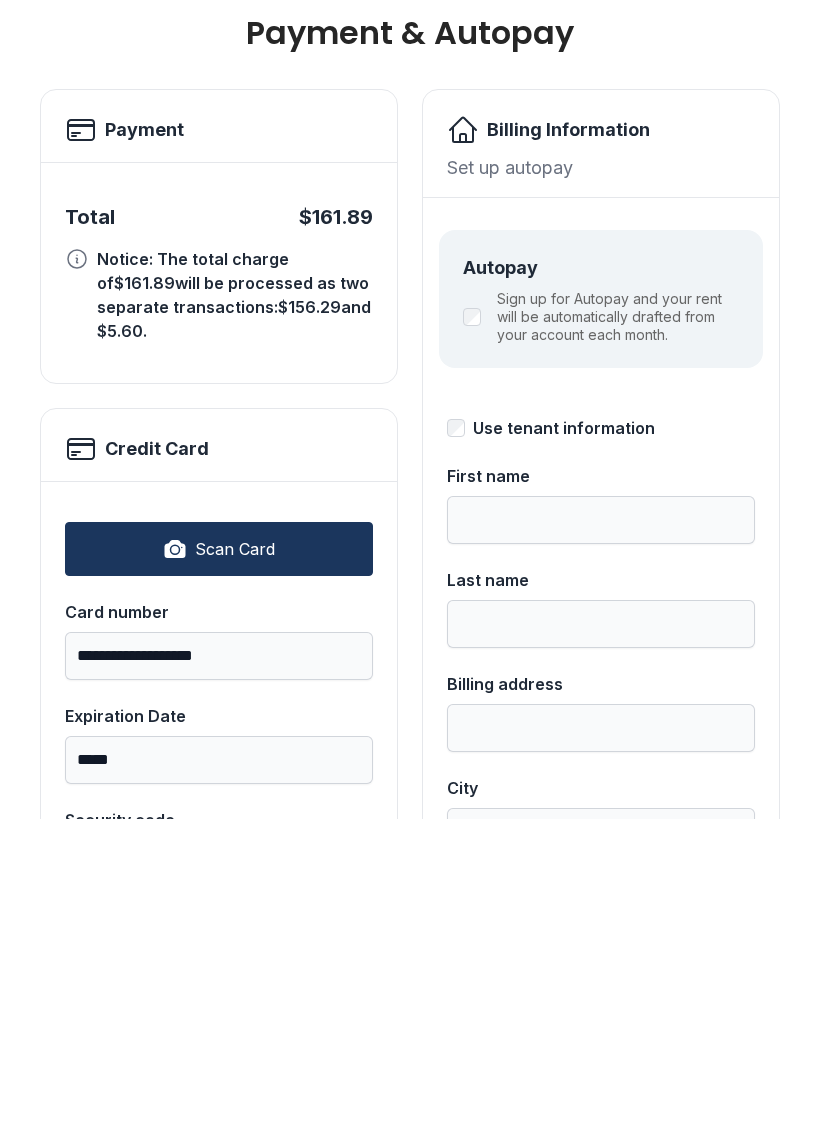 scroll, scrollTop: 0, scrollLeft: 0, axis: both 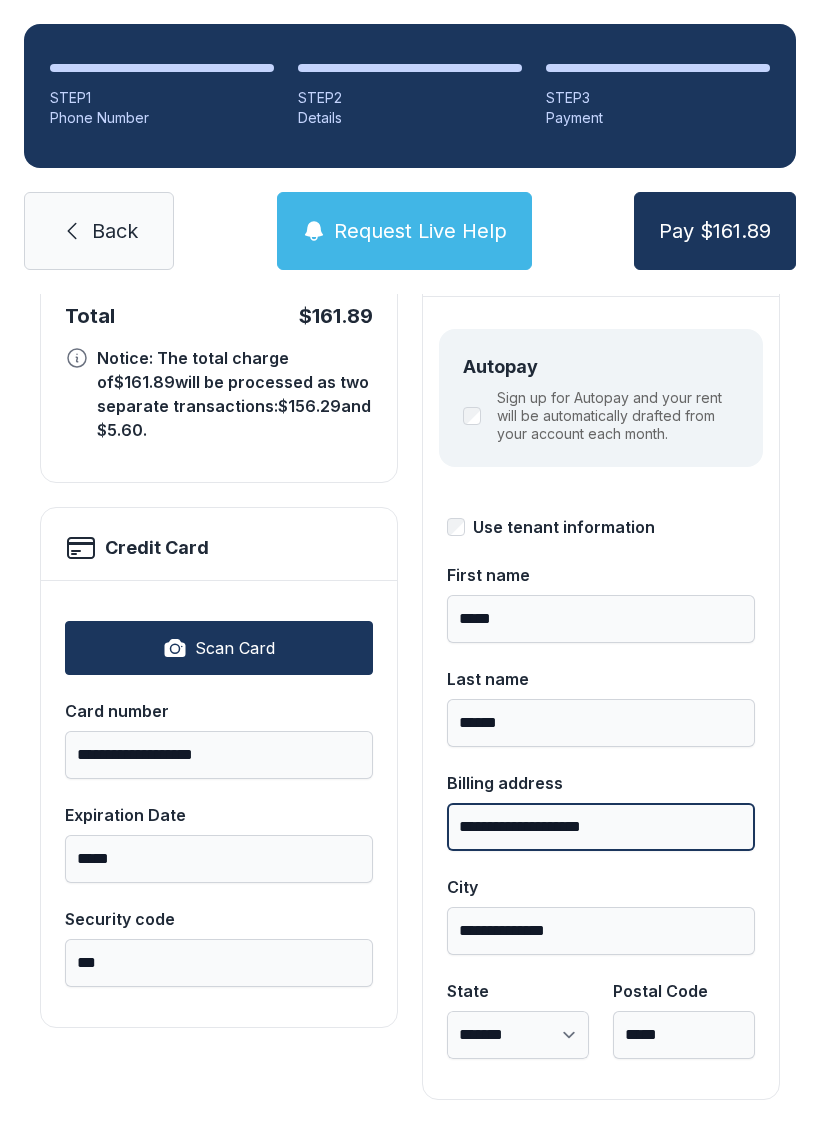 click on "**********" at bounding box center (601, 827) 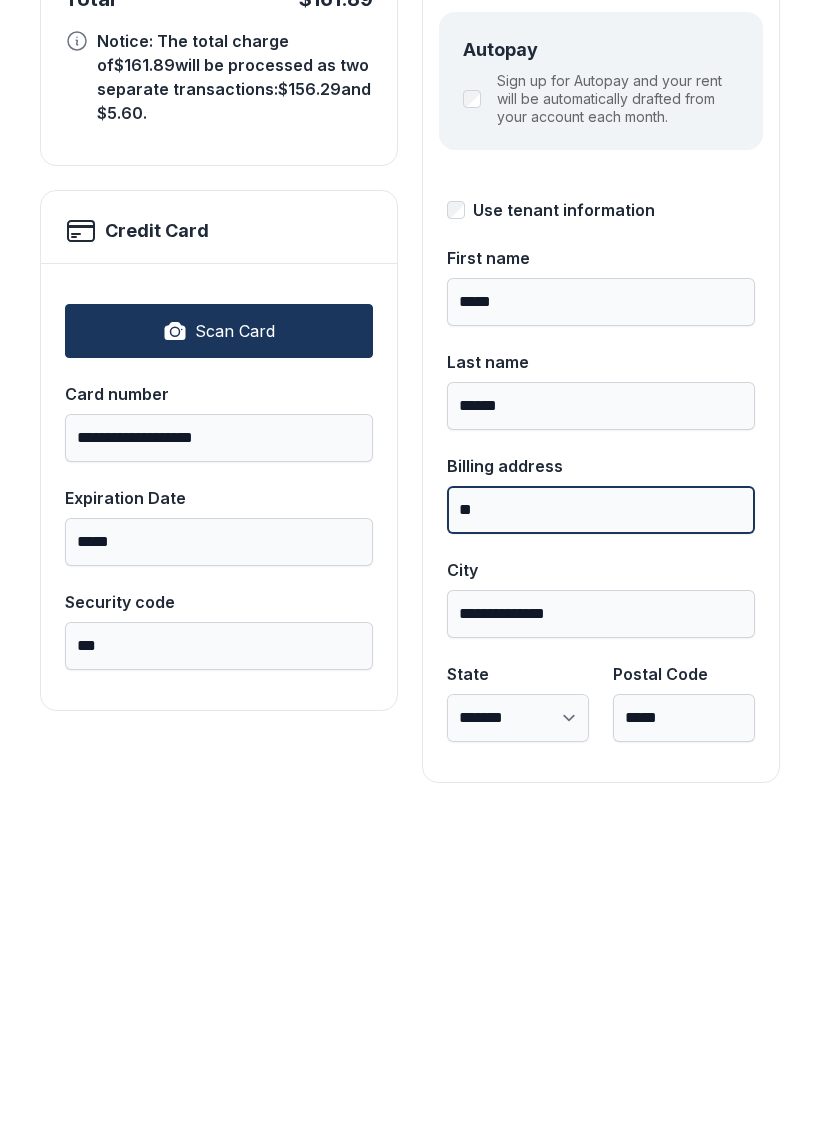 type on "*" 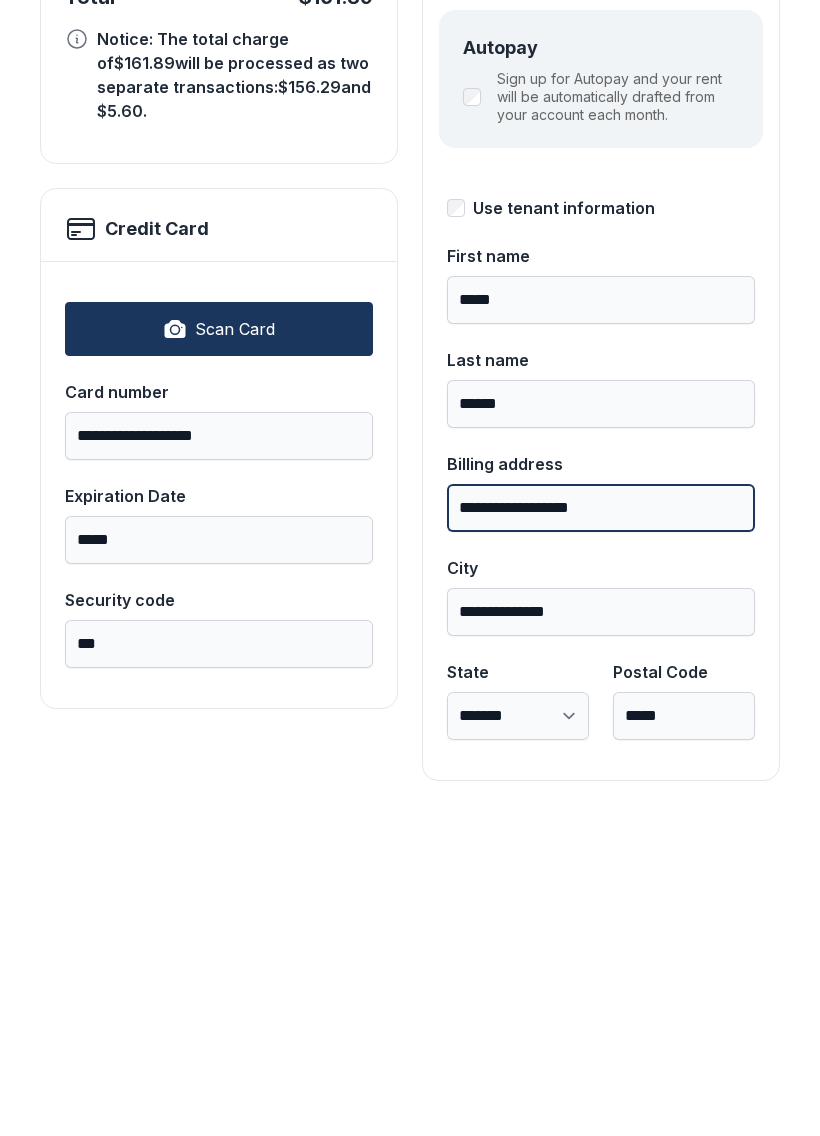 scroll, scrollTop: 218, scrollLeft: 0, axis: vertical 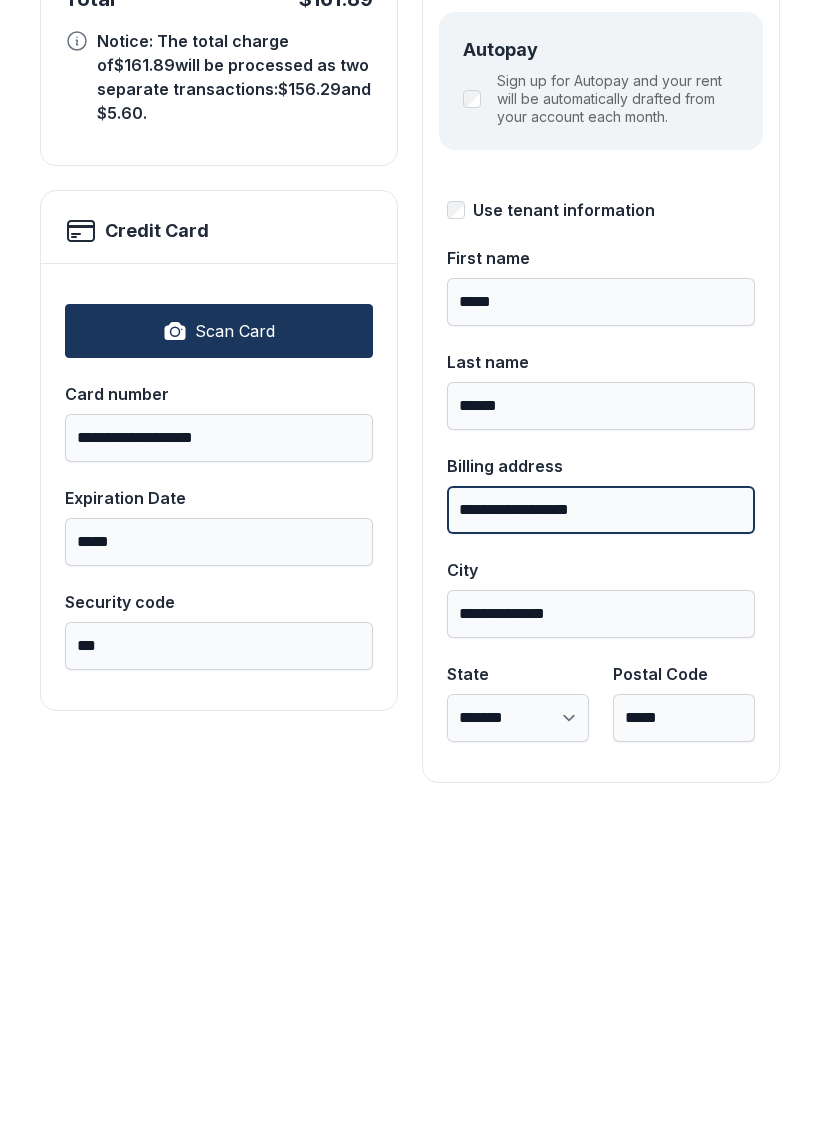 click on "Pay $161.89" at bounding box center (715, 231) 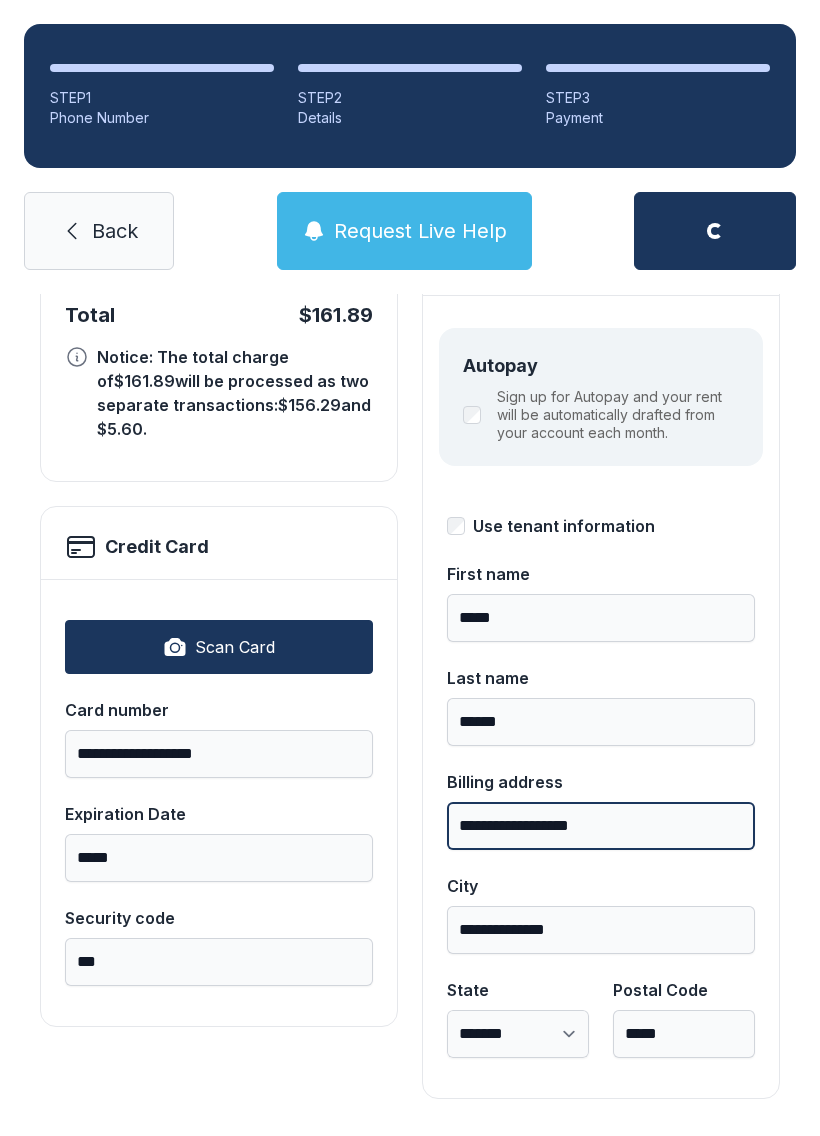 scroll, scrollTop: 218, scrollLeft: 0, axis: vertical 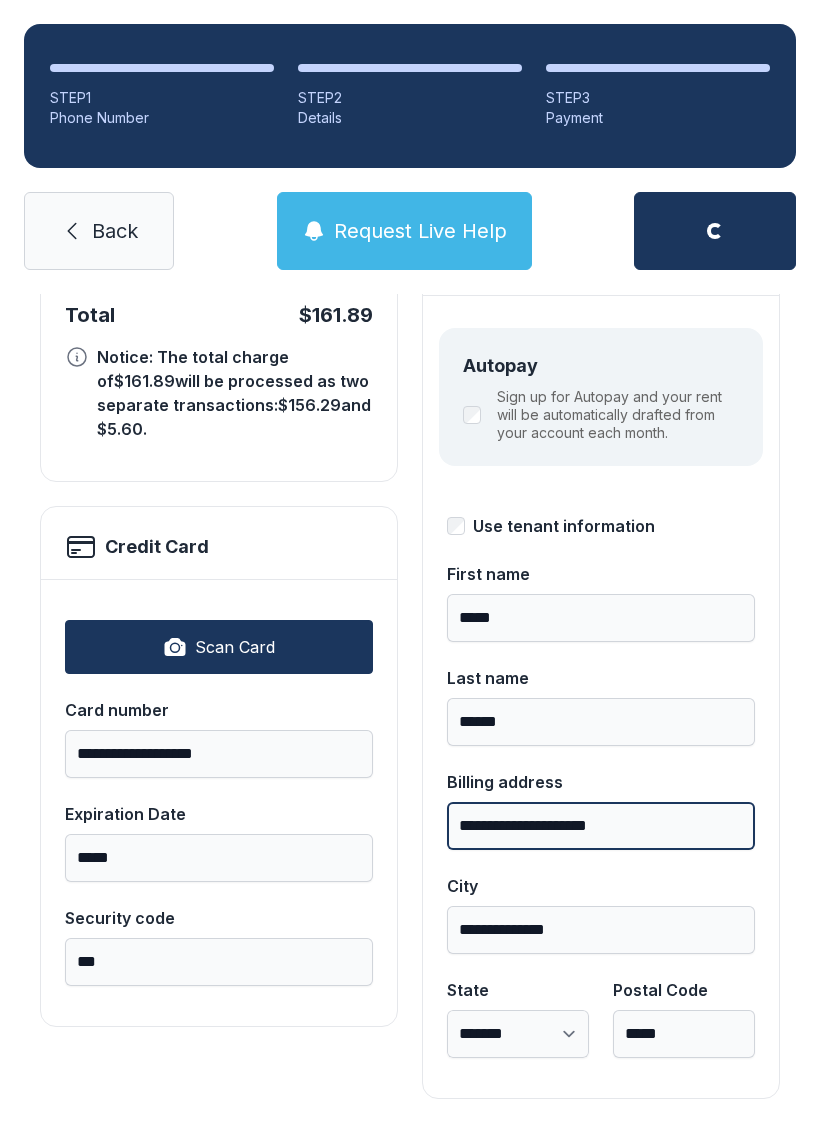 type on "**********" 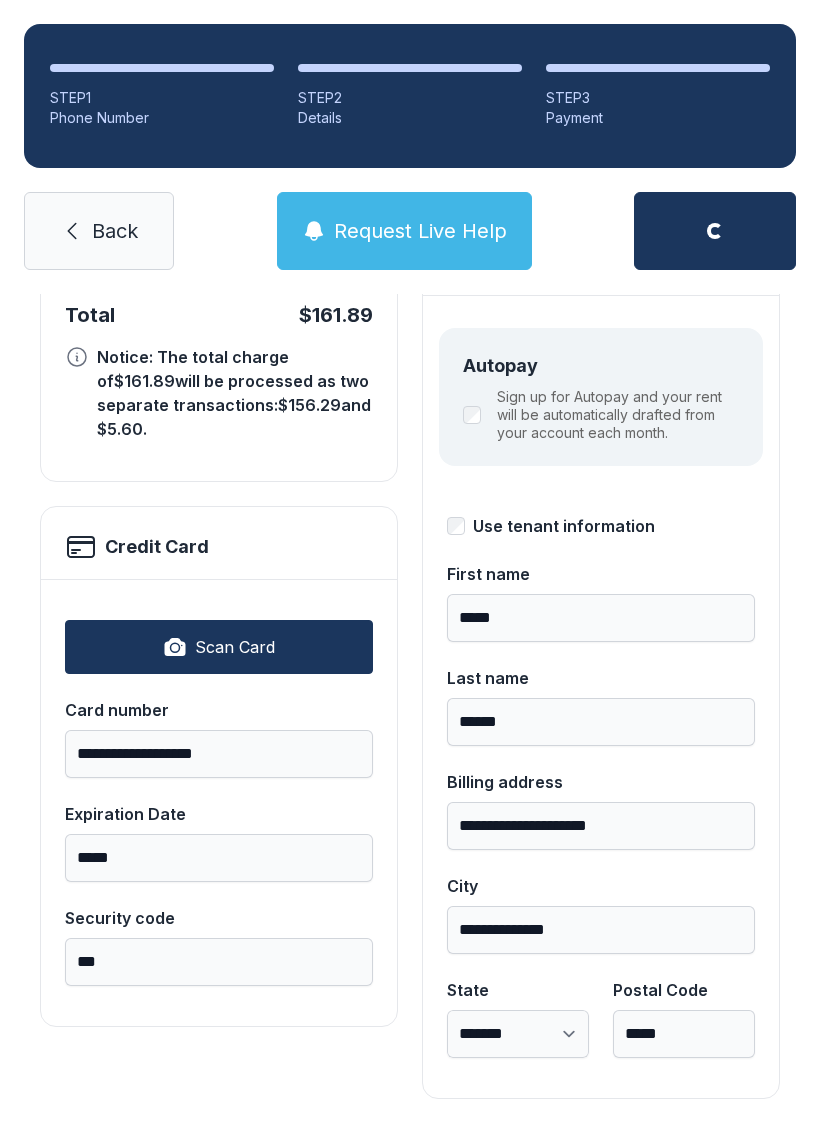 scroll, scrollTop: 218, scrollLeft: 0, axis: vertical 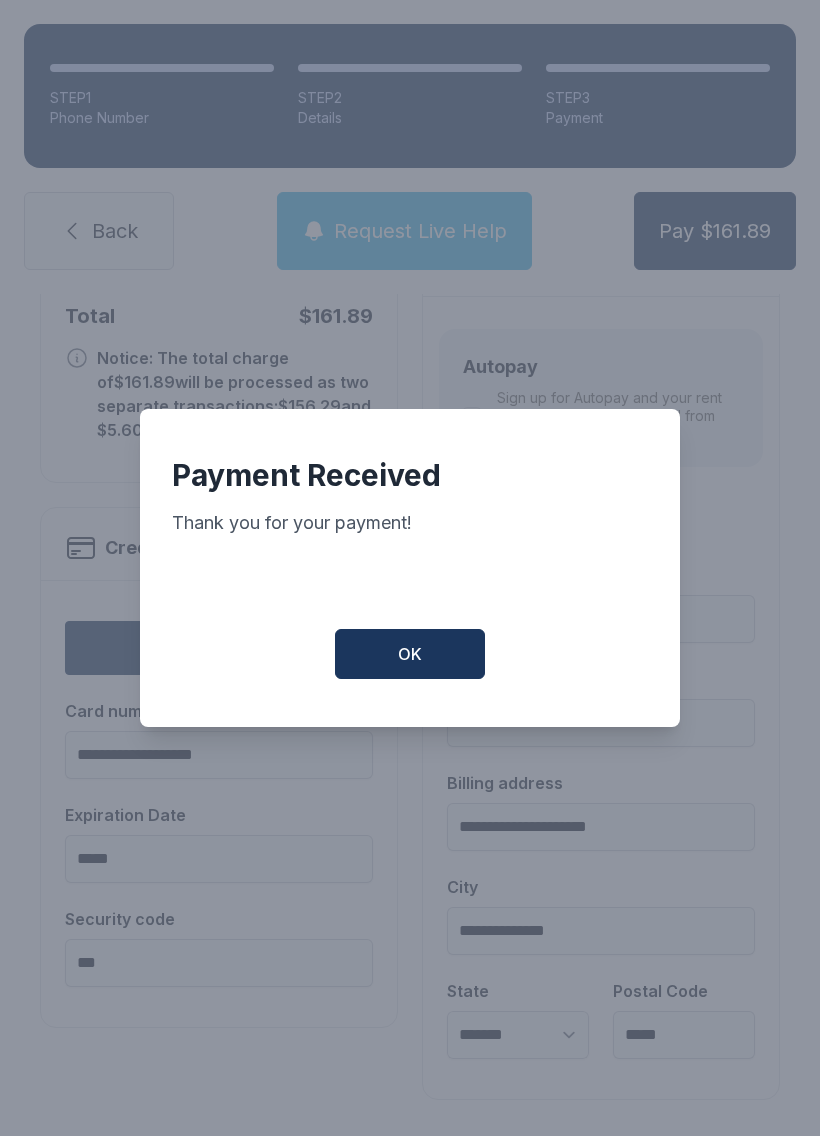 click on "OK" at bounding box center (410, 654) 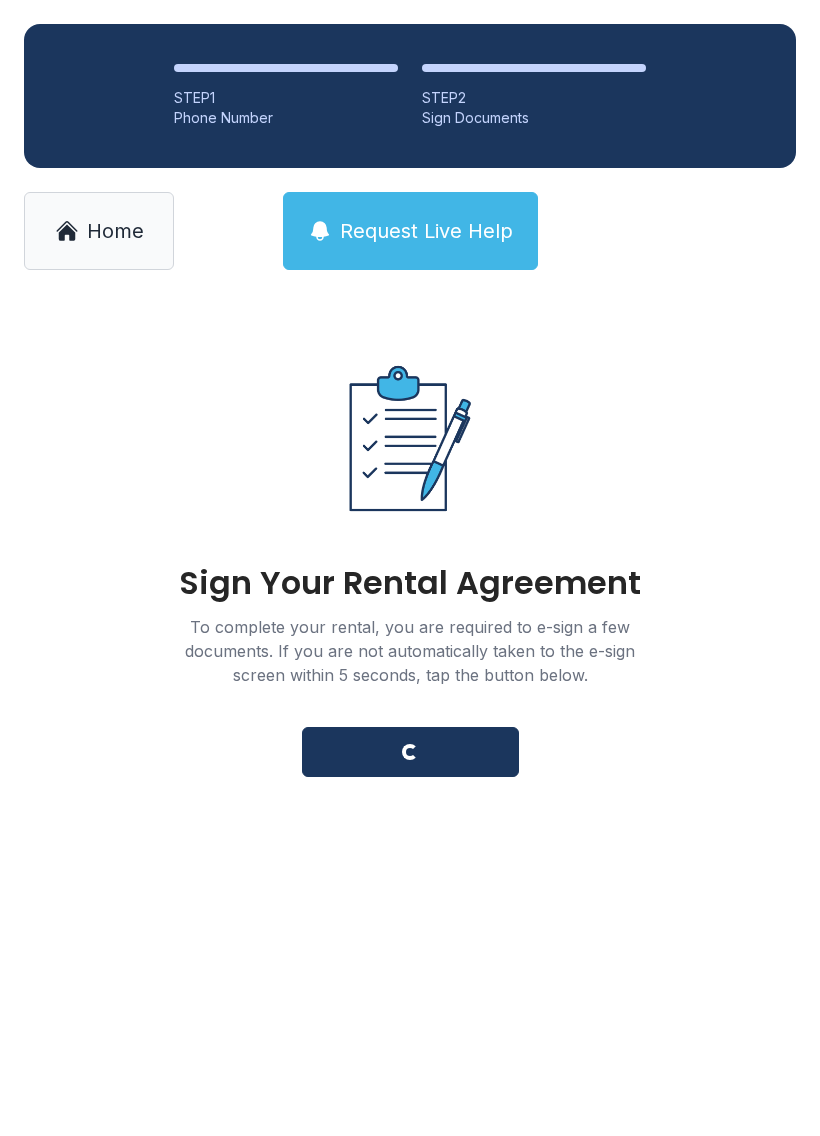 scroll, scrollTop: 0, scrollLeft: 0, axis: both 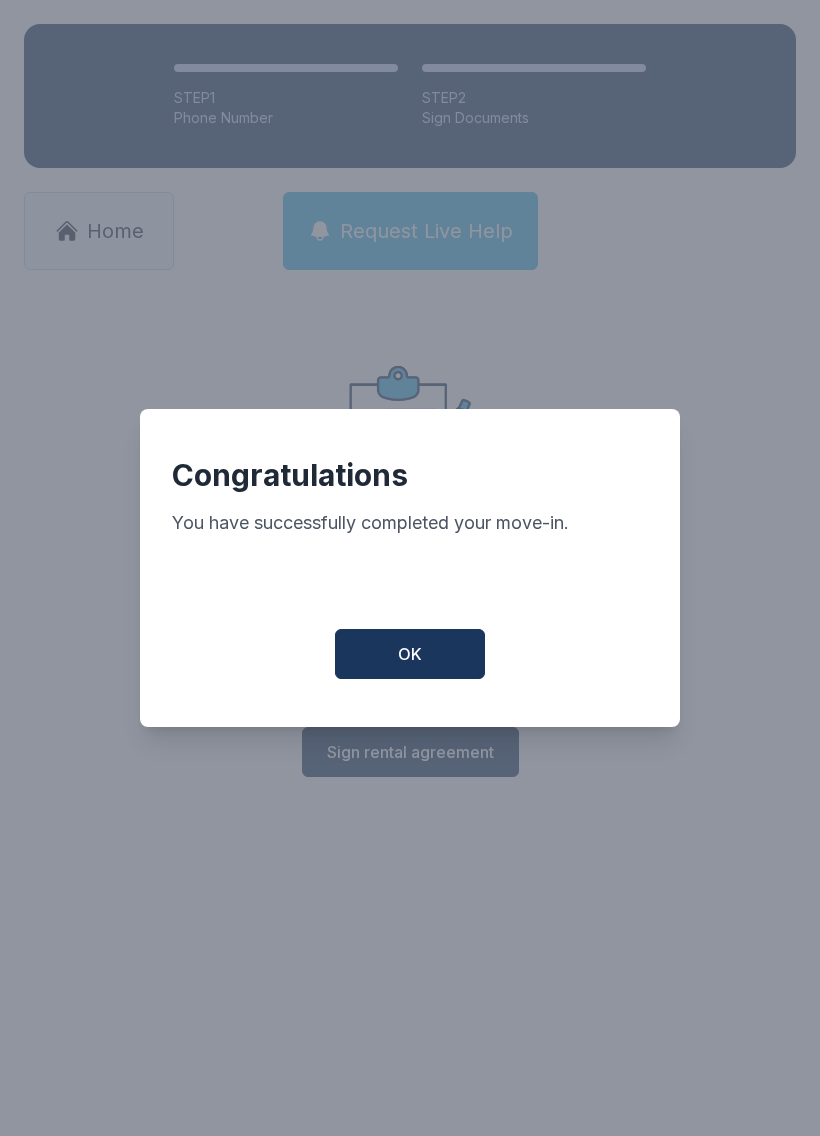 click on "OK" at bounding box center [410, 654] 